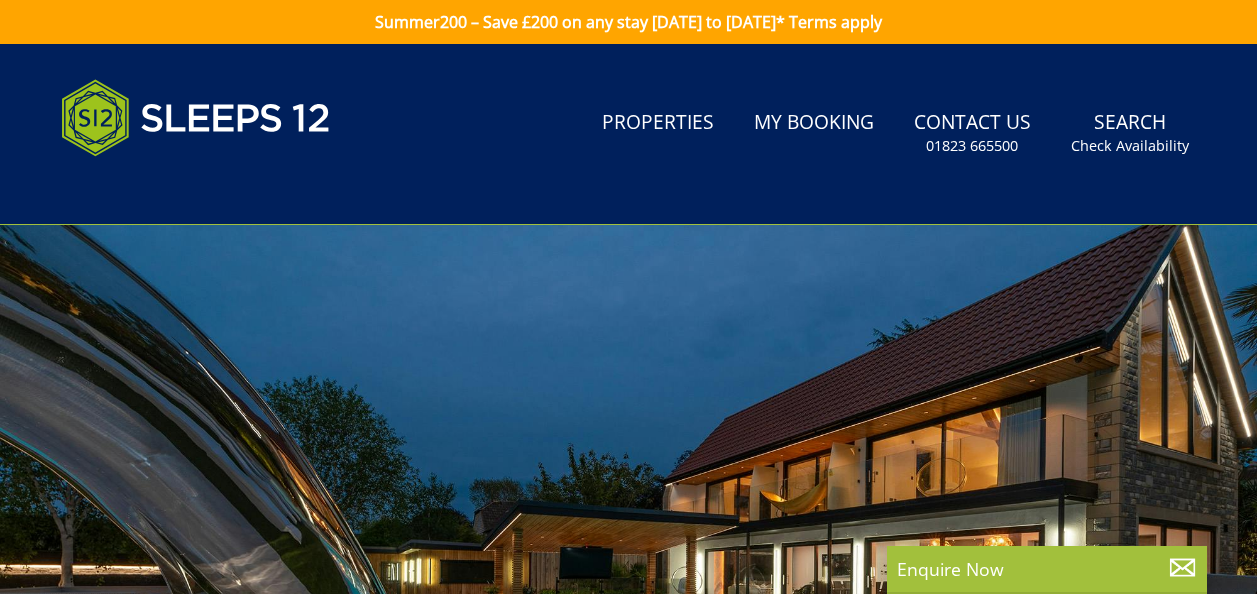 scroll, scrollTop: 0, scrollLeft: 0, axis: both 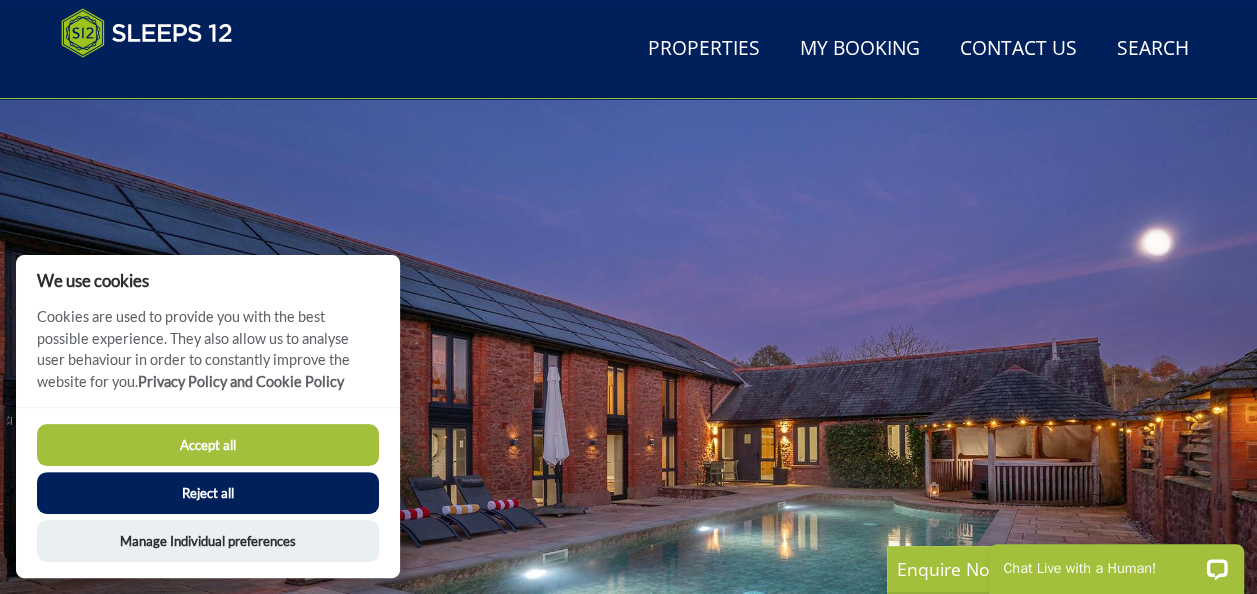 click on "Accept all" at bounding box center (208, 445) 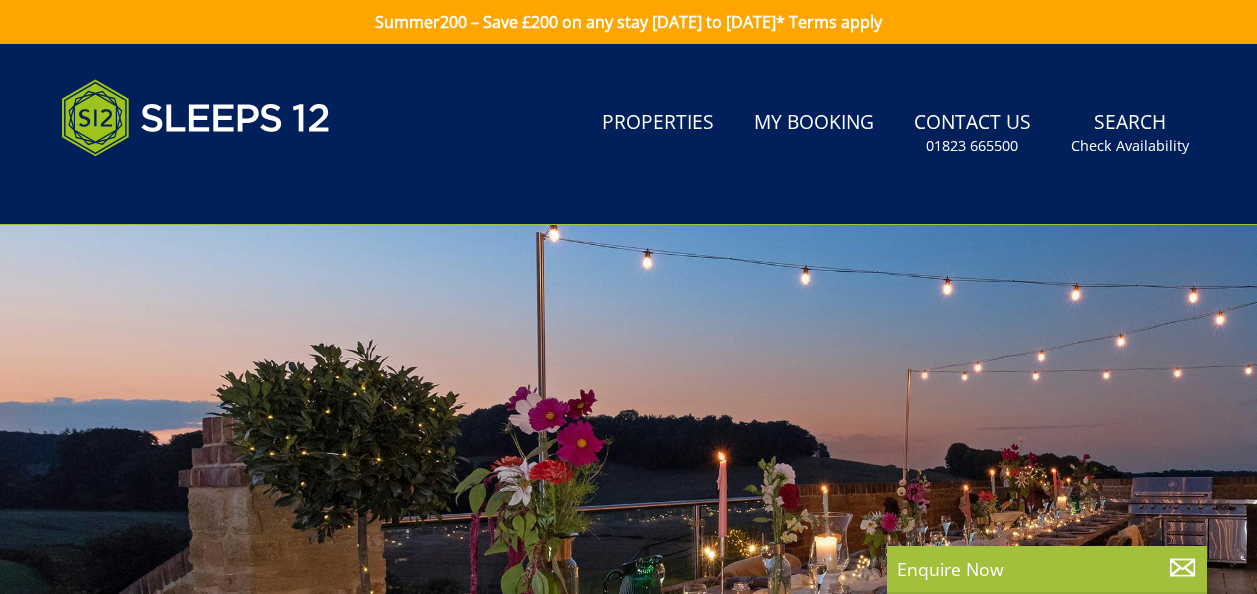 scroll, scrollTop: 162, scrollLeft: 0, axis: vertical 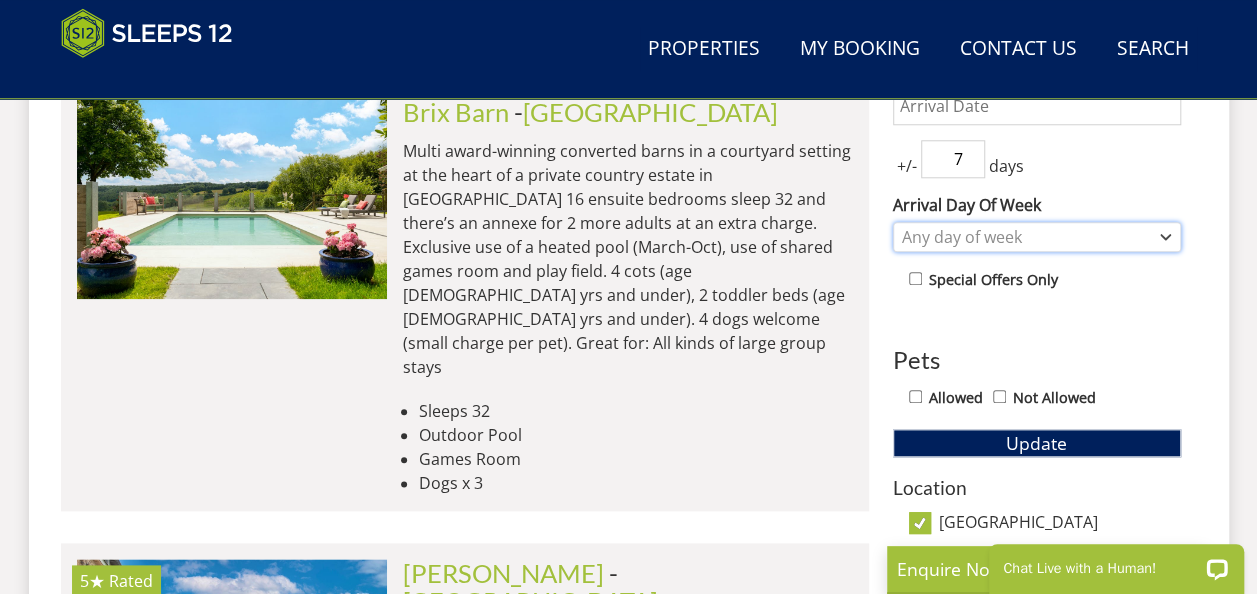 click on "Any day of week" at bounding box center (1037, 237) 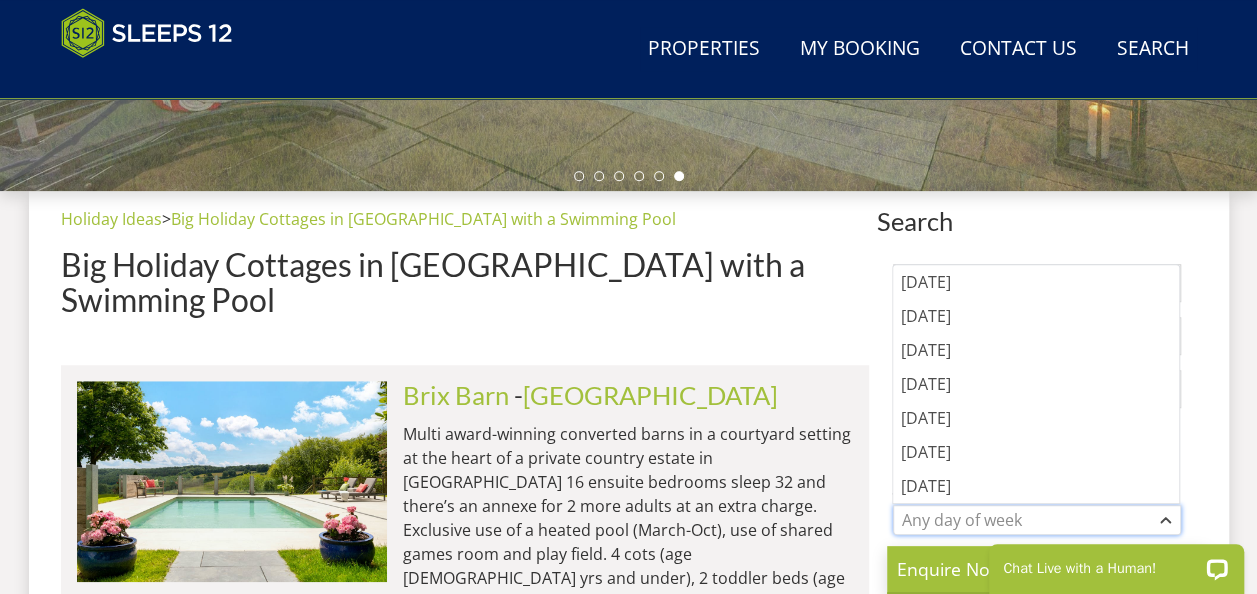 scroll, scrollTop: 660, scrollLeft: 0, axis: vertical 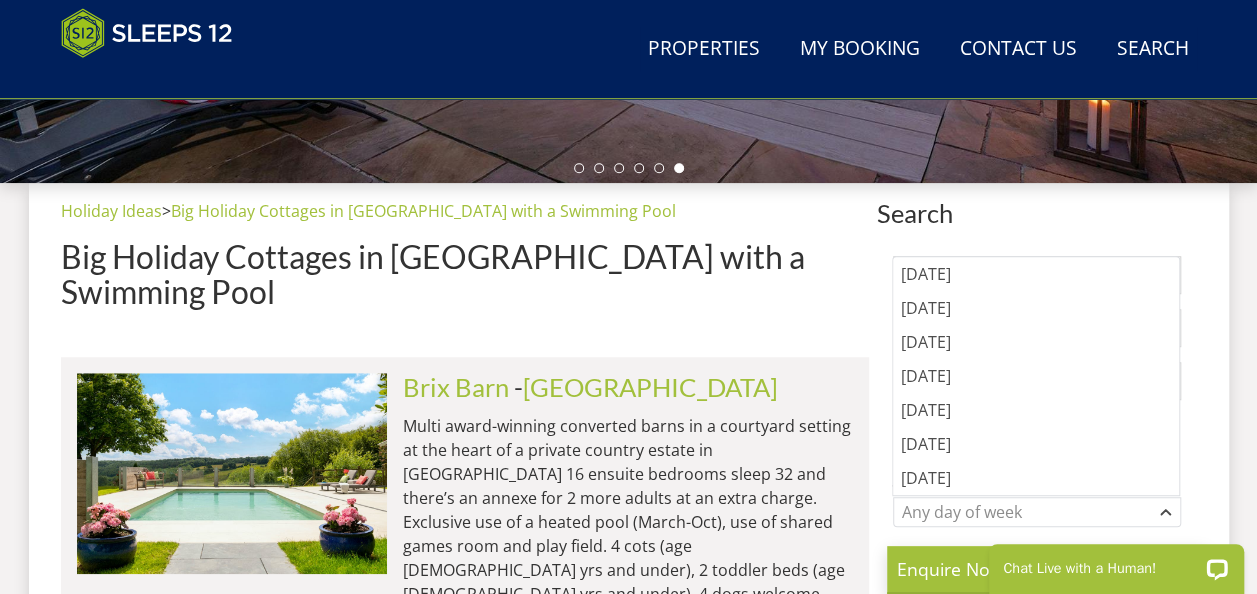 click on "Search" at bounding box center [1037, 213] 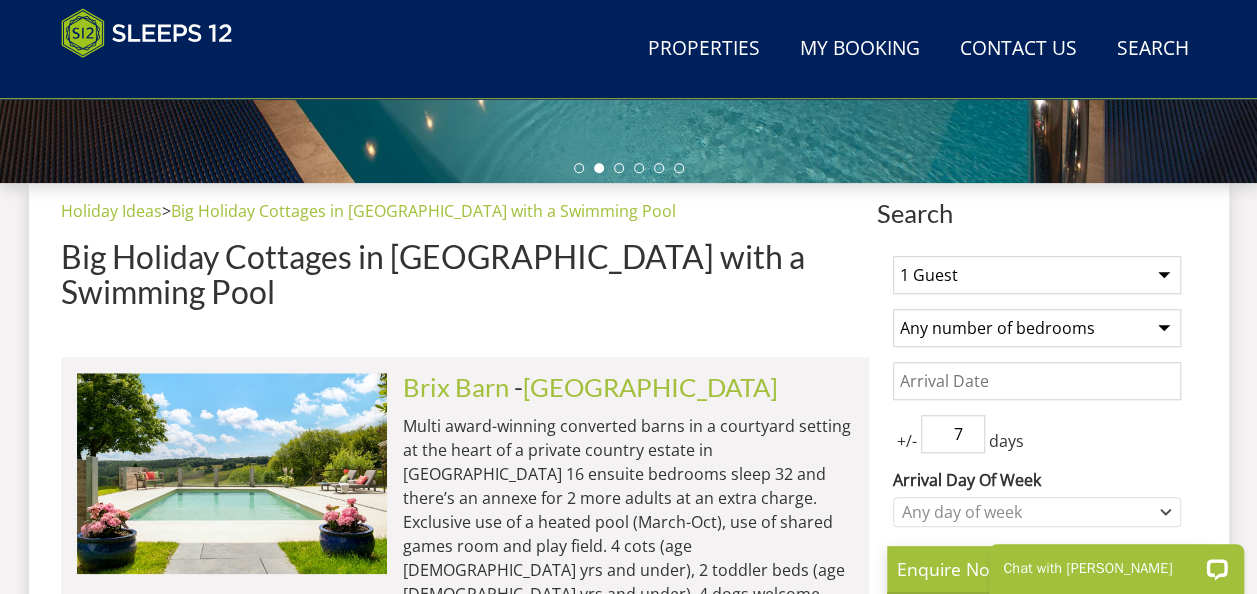 click on "1 Guest
2 Guests
3 Guests
4 Guests
5 Guests
6 Guests
7 Guests
8 Guests
9 Guests
10 Guests
11 Guests
12 Guests
13 Guests
14 Guests
15 Guests
16 Guests
17 Guests
18 Guests
19 Guests
20 Guests
21 Guests
22 Guests
23 Guests
24 Guests
25 Guests
26 Guests
27 Guests
28 Guests
29 Guests
30 Guests
31 Guests
32 Guests" at bounding box center (1037, 275) 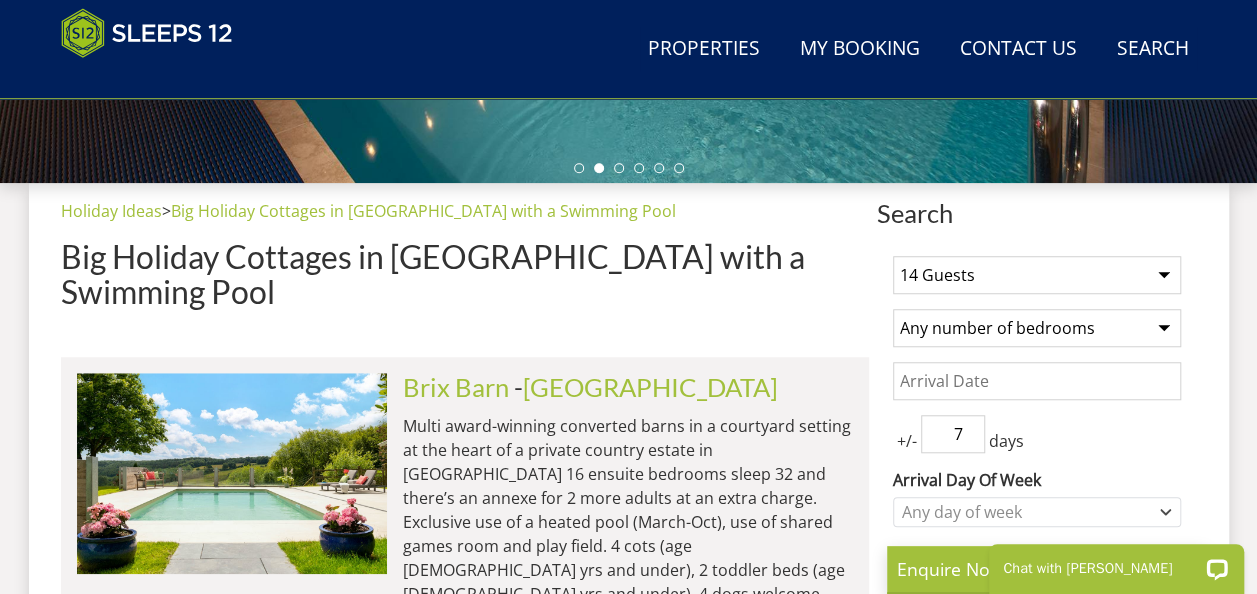 click on "1 Guest
2 Guests
3 Guests
4 Guests
5 Guests
6 Guests
7 Guests
8 Guests
9 Guests
10 Guests
11 Guests
12 Guests
13 Guests
14 Guests
15 Guests
16 Guests
17 Guests
18 Guests
19 Guests
20 Guests
21 Guests
22 Guests
23 Guests
24 Guests
25 Guests
26 Guests
27 Guests
28 Guests
29 Guests
30 Guests
31 Guests
32 Guests" at bounding box center (1037, 275) 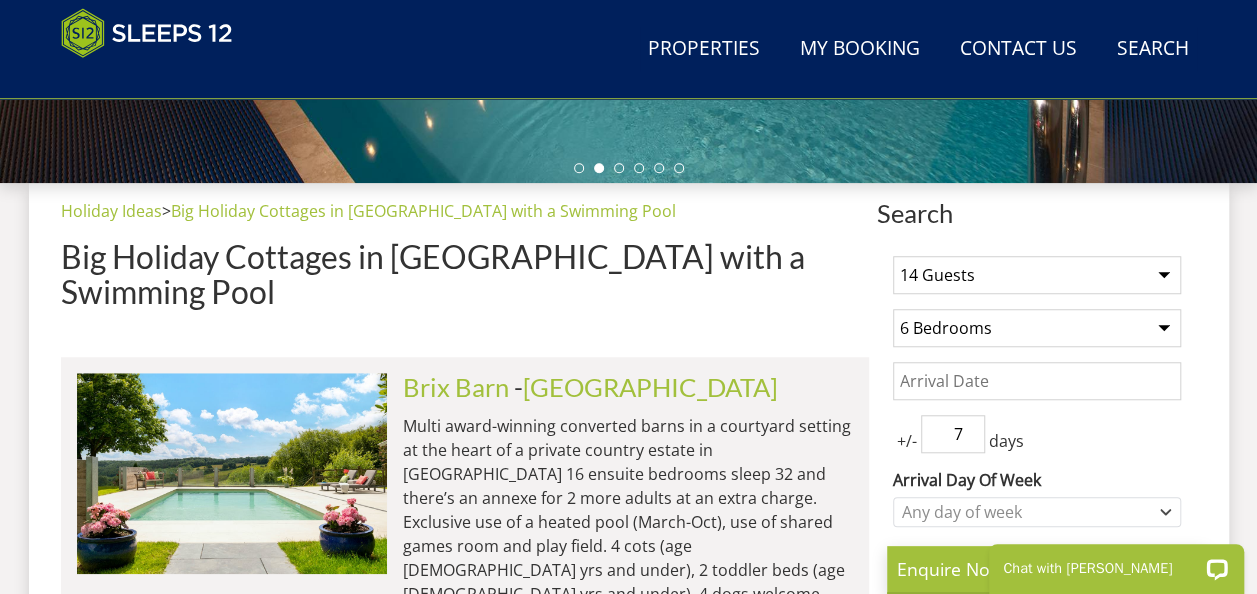 click on "Date" at bounding box center (1037, 381) 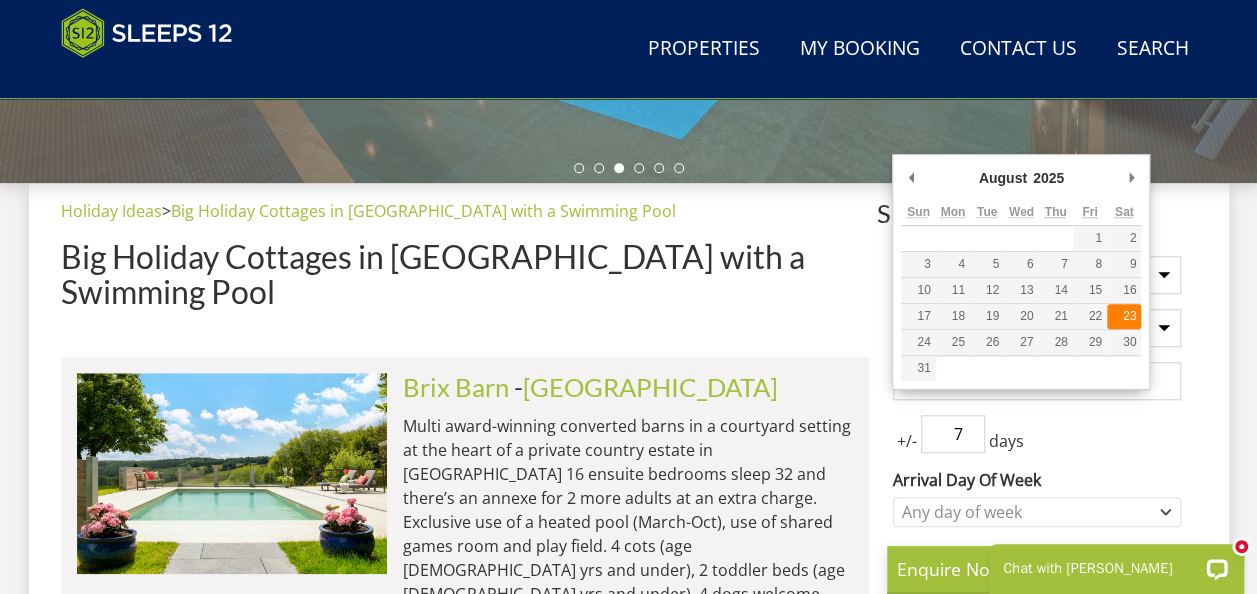 type on "23/08/2025" 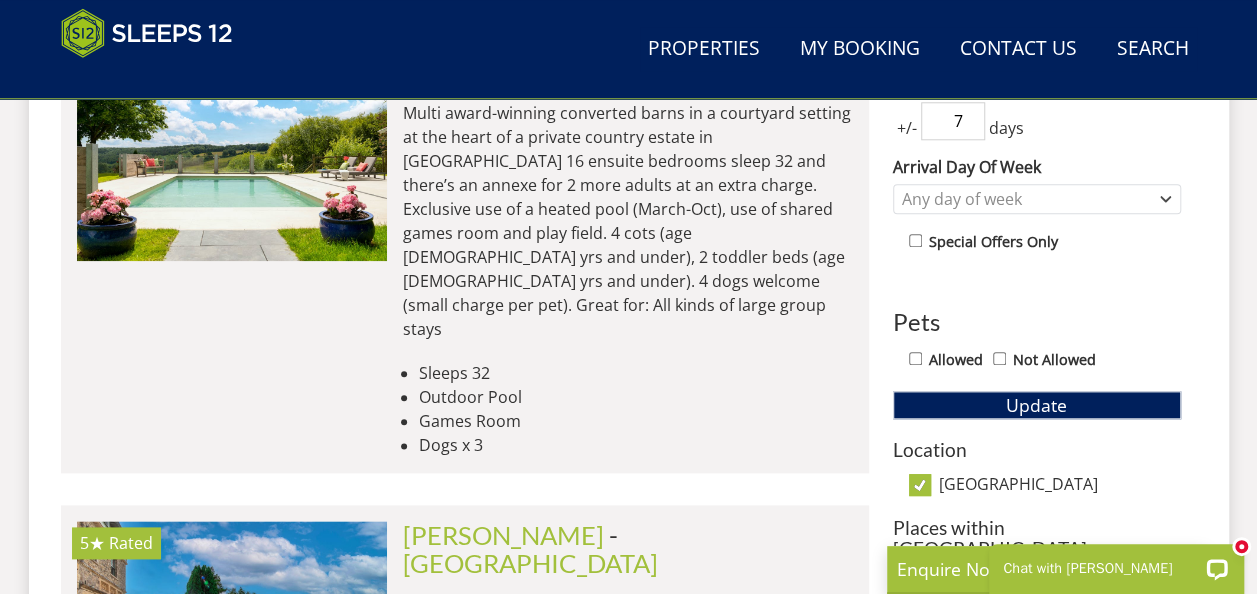 scroll, scrollTop: 1042, scrollLeft: 0, axis: vertical 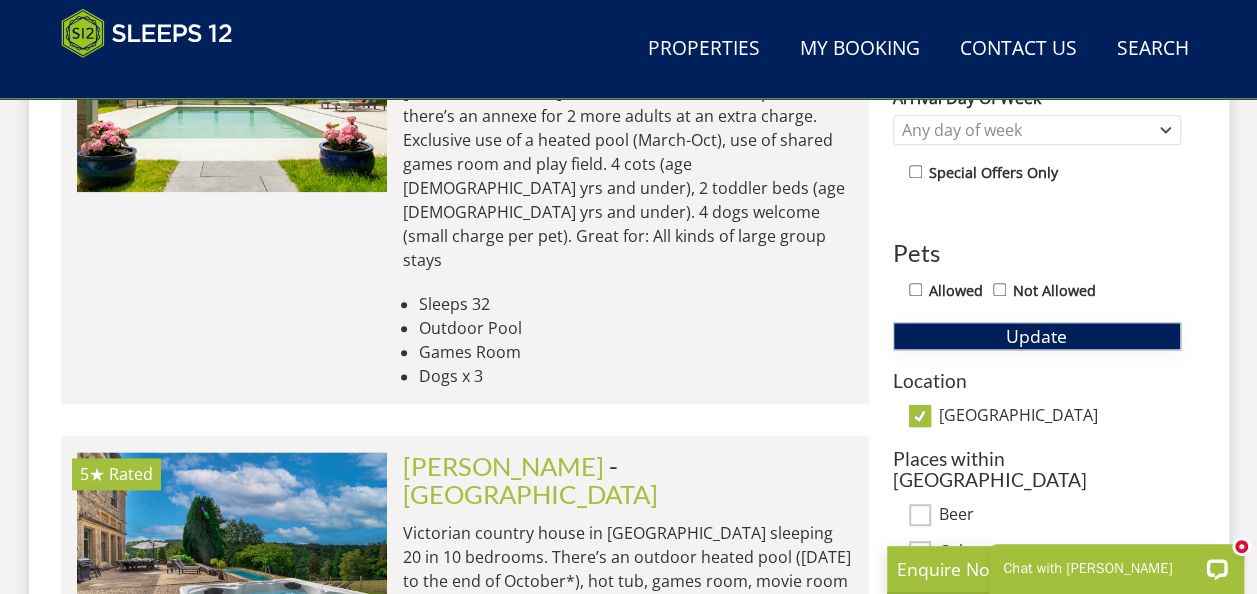 click on "Update" at bounding box center [1036, 336] 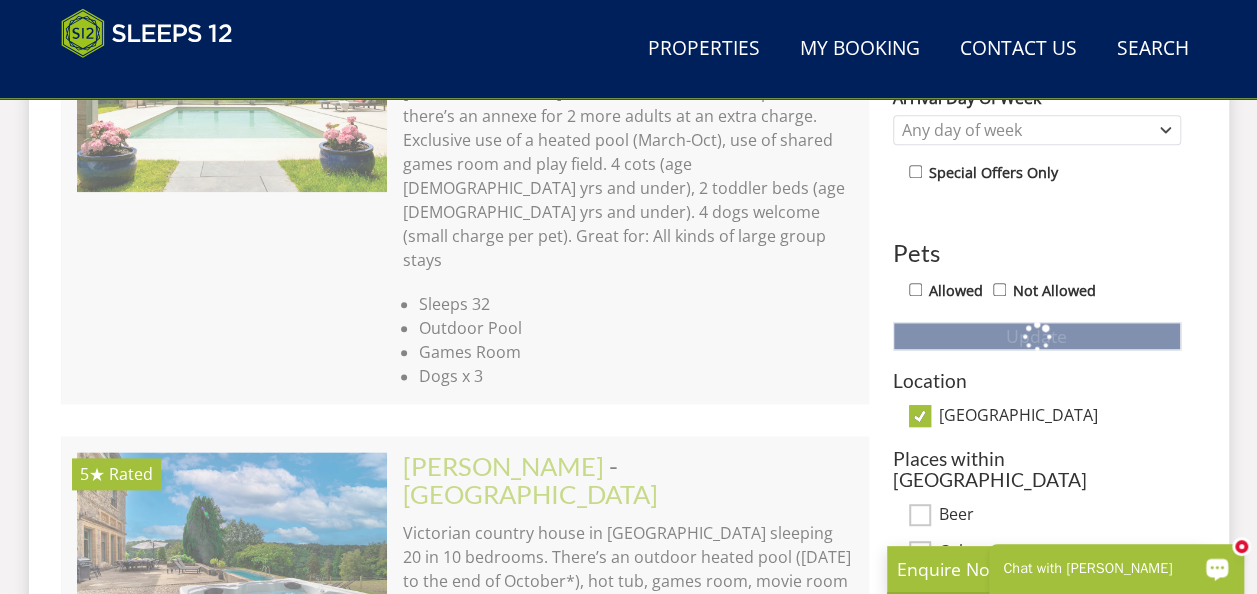 click on "Chat with Eleanor" at bounding box center [1103, 569] 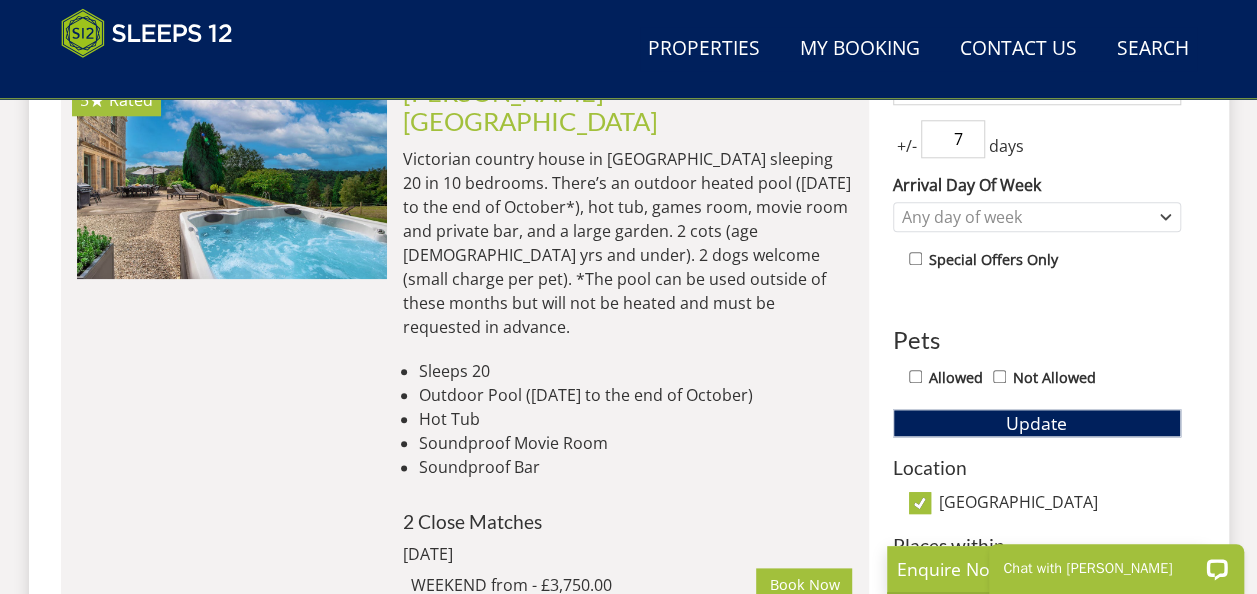 scroll, scrollTop: 970, scrollLeft: 0, axis: vertical 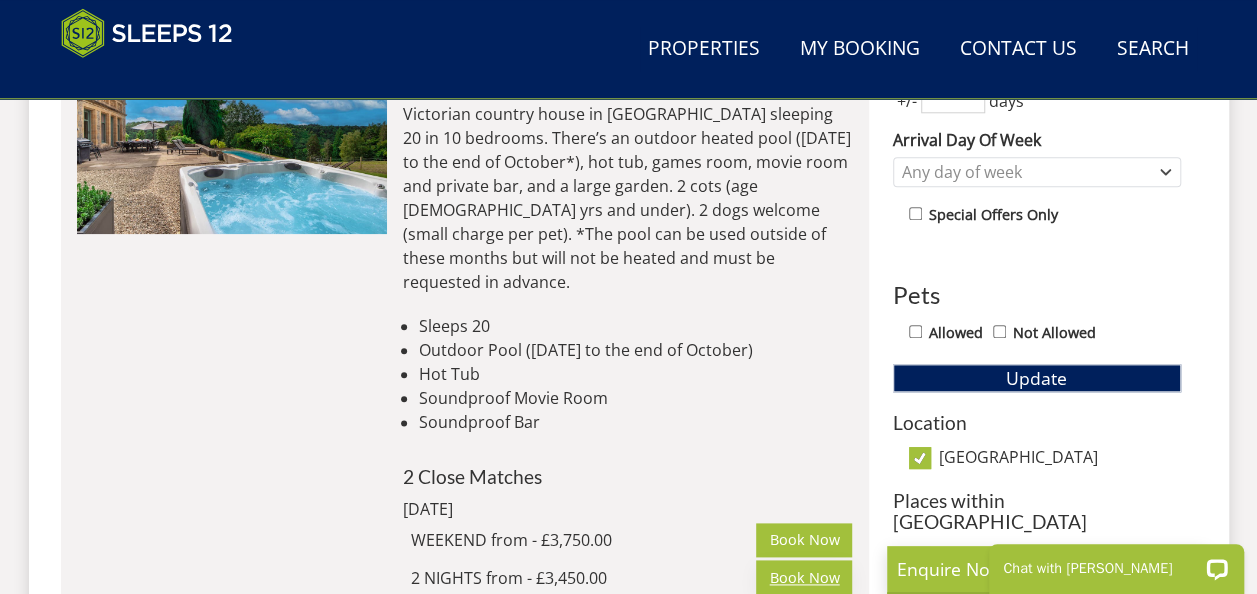 click on "Book Now" at bounding box center [804, 577] 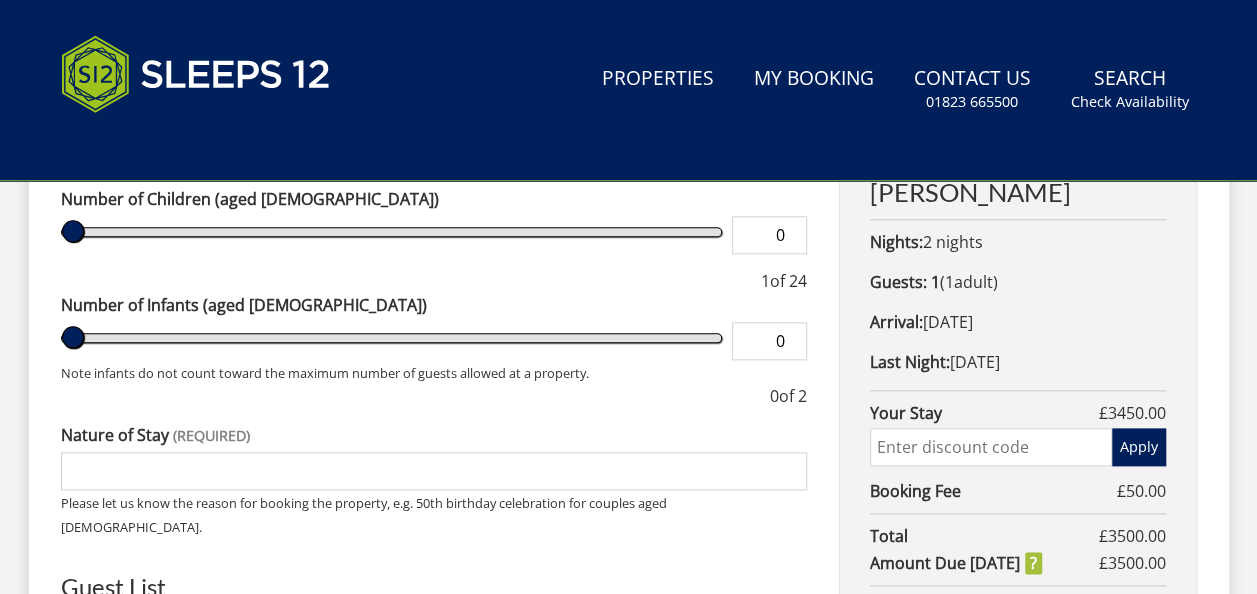 scroll, scrollTop: 0, scrollLeft: 0, axis: both 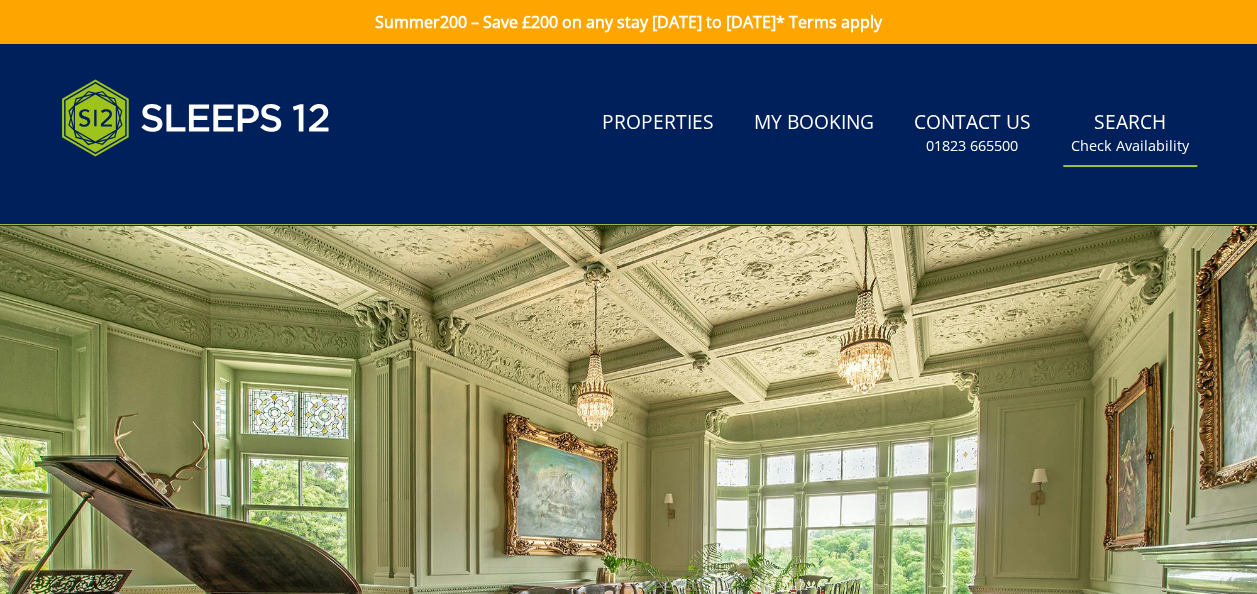 click on "Search  Check Availability" at bounding box center [1130, 133] 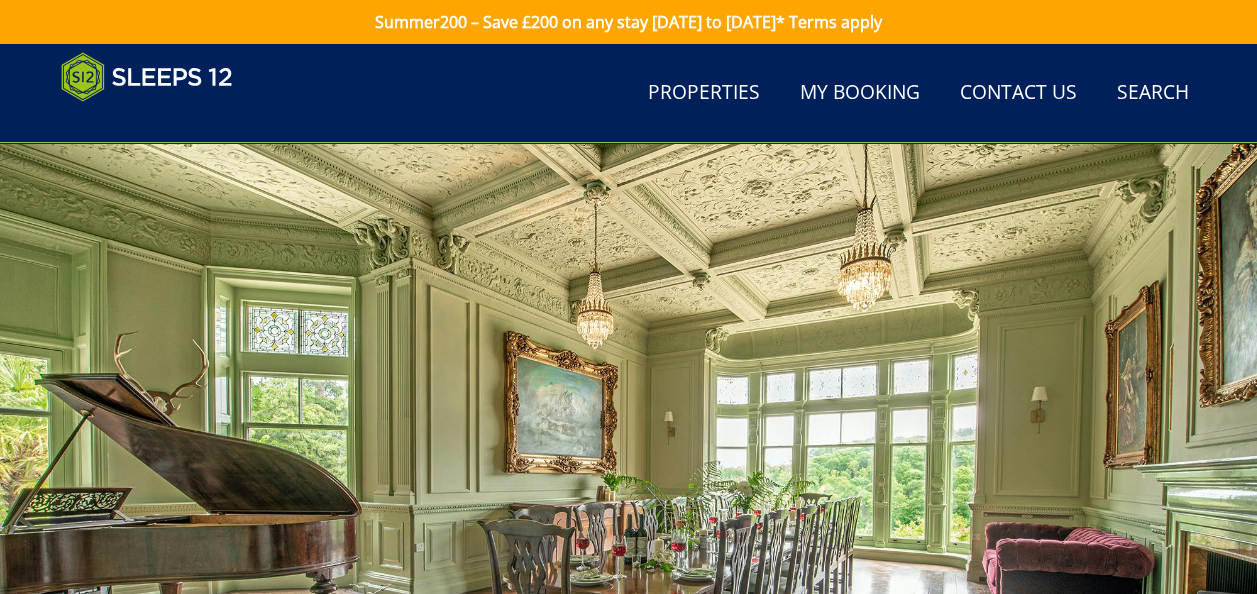 scroll, scrollTop: 426, scrollLeft: 0, axis: vertical 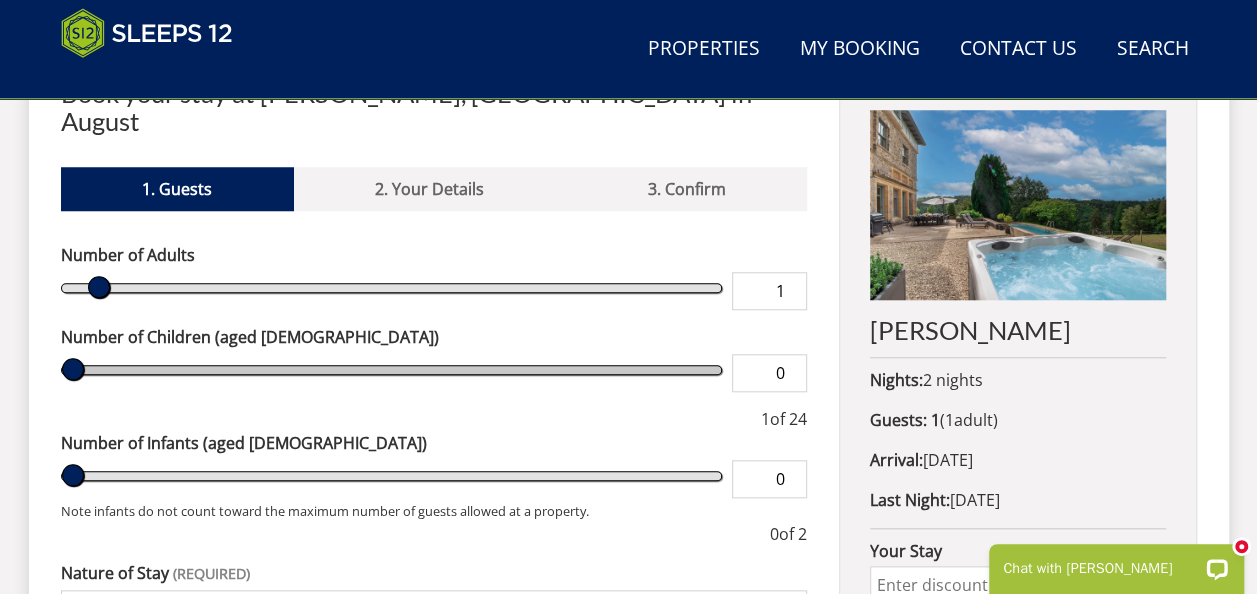 type on "1" 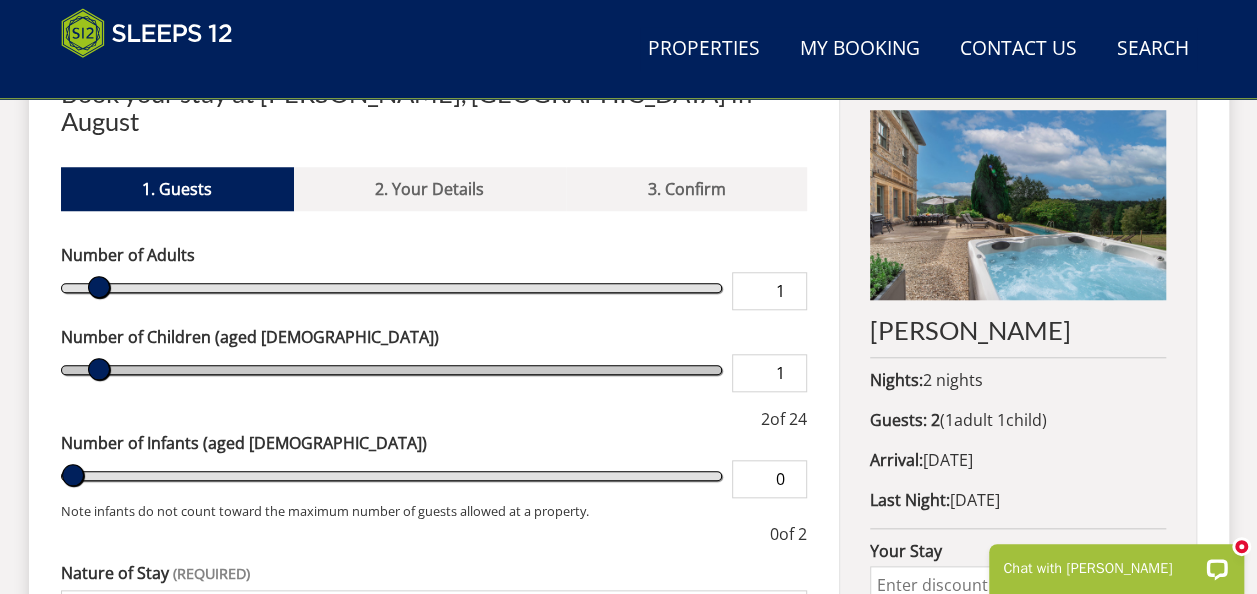 type on "2" 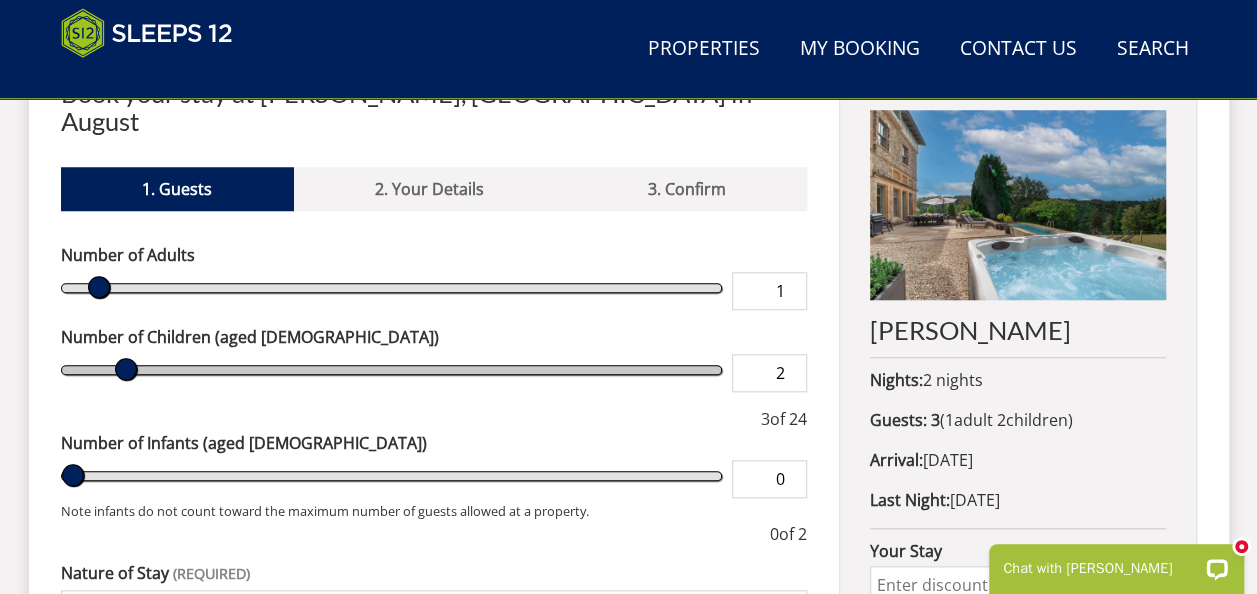 type on "3" 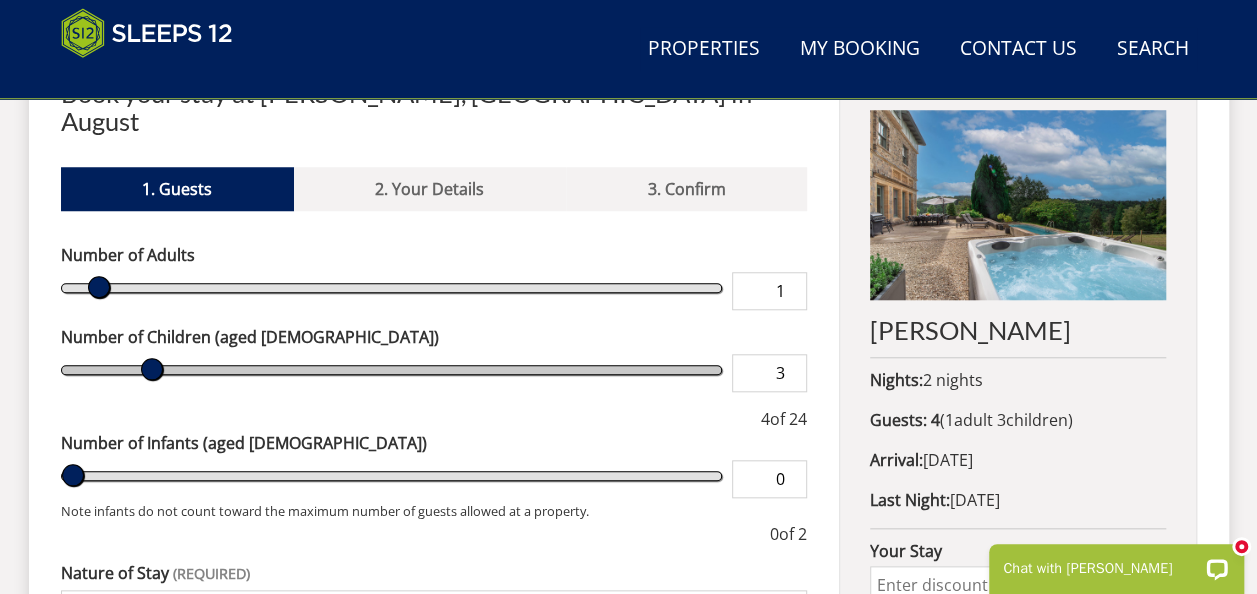 type on "4" 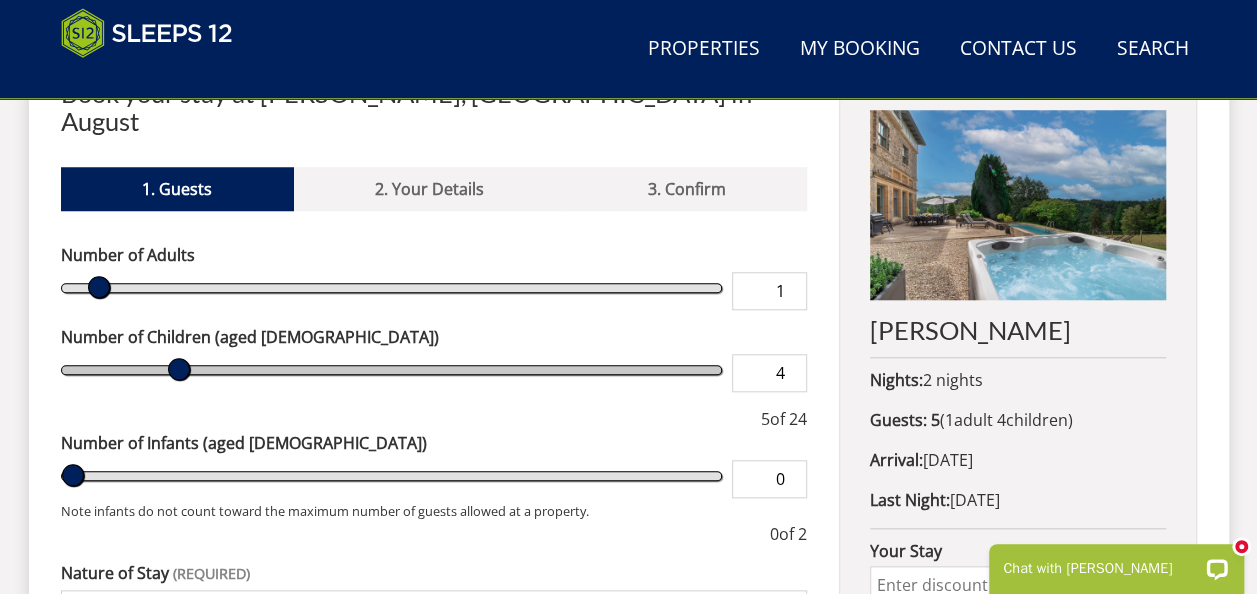 drag, startPoint x: 75, startPoint y: 338, endPoint x: 176, endPoint y: 352, distance: 101.96568 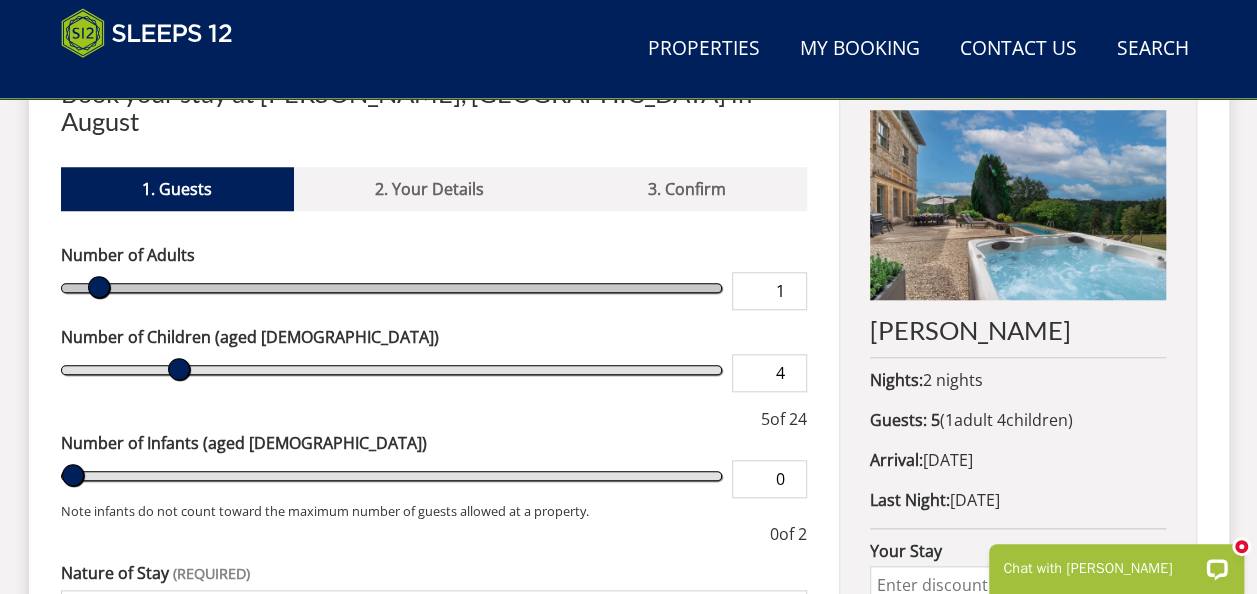 type on "2" 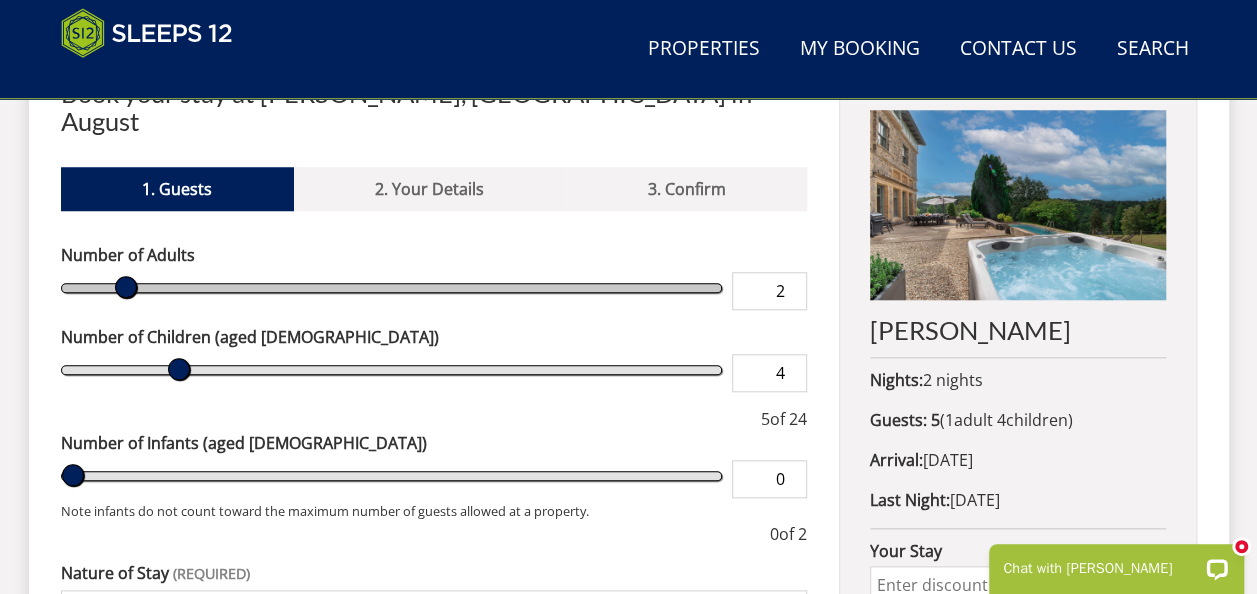type on "3" 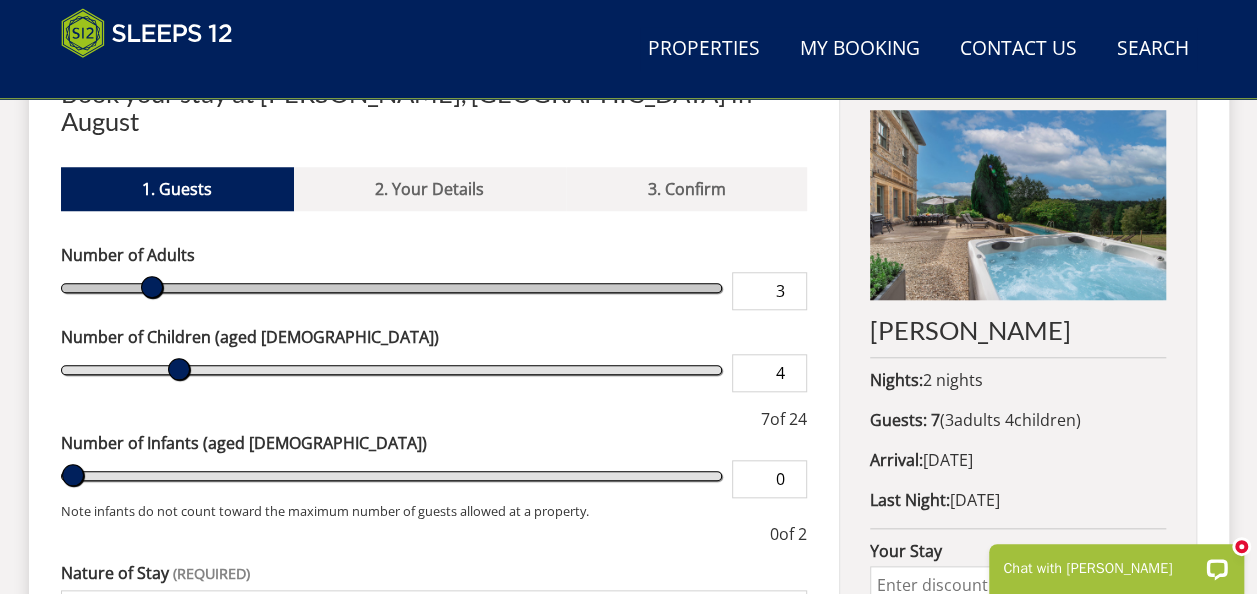 type on "4" 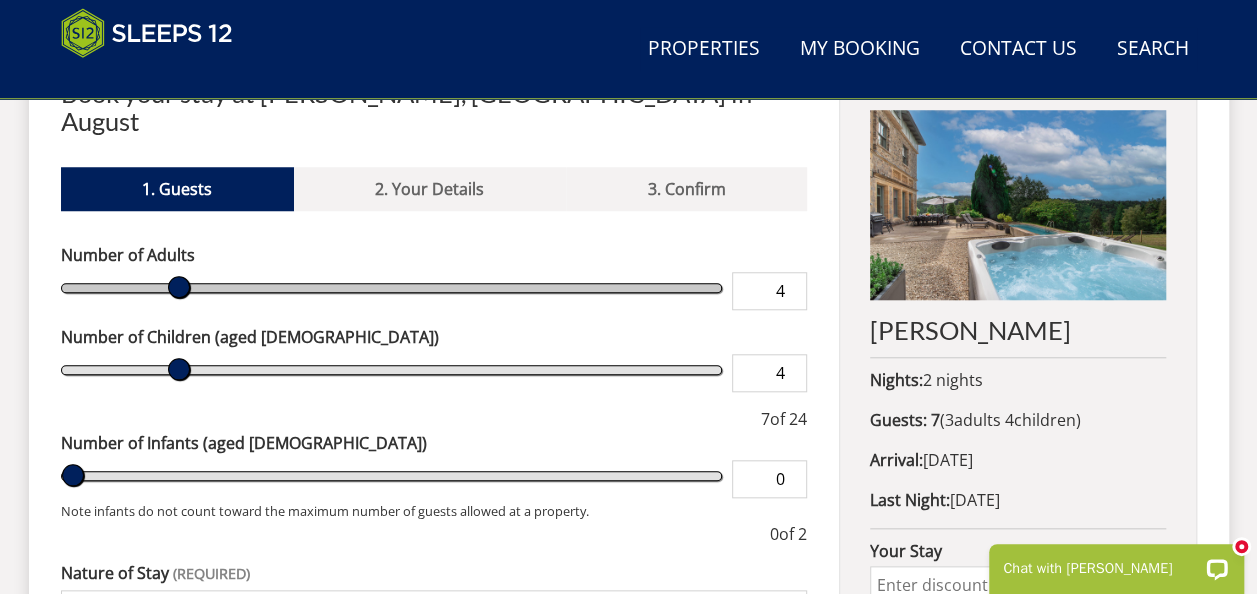 type on "5" 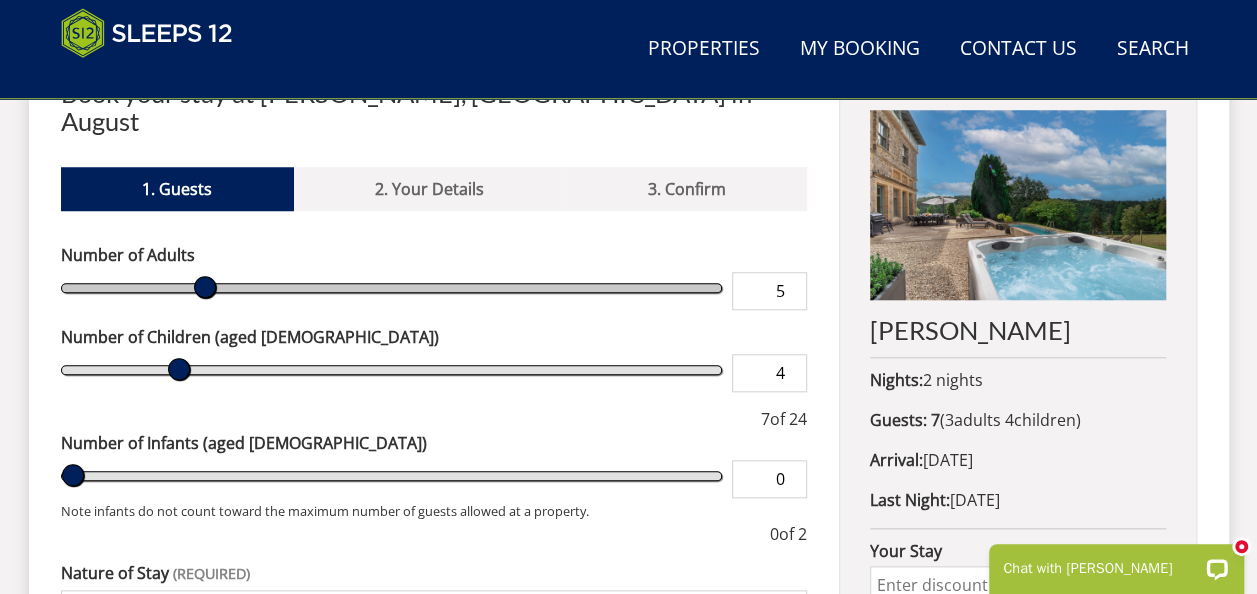 type on "6" 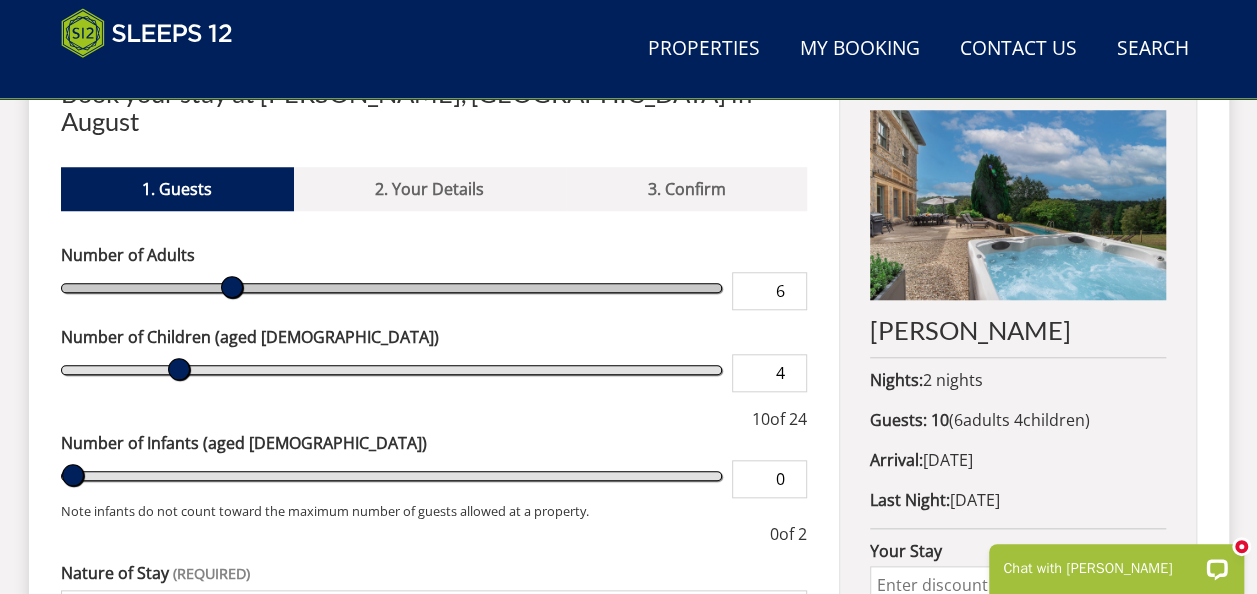 type on "7" 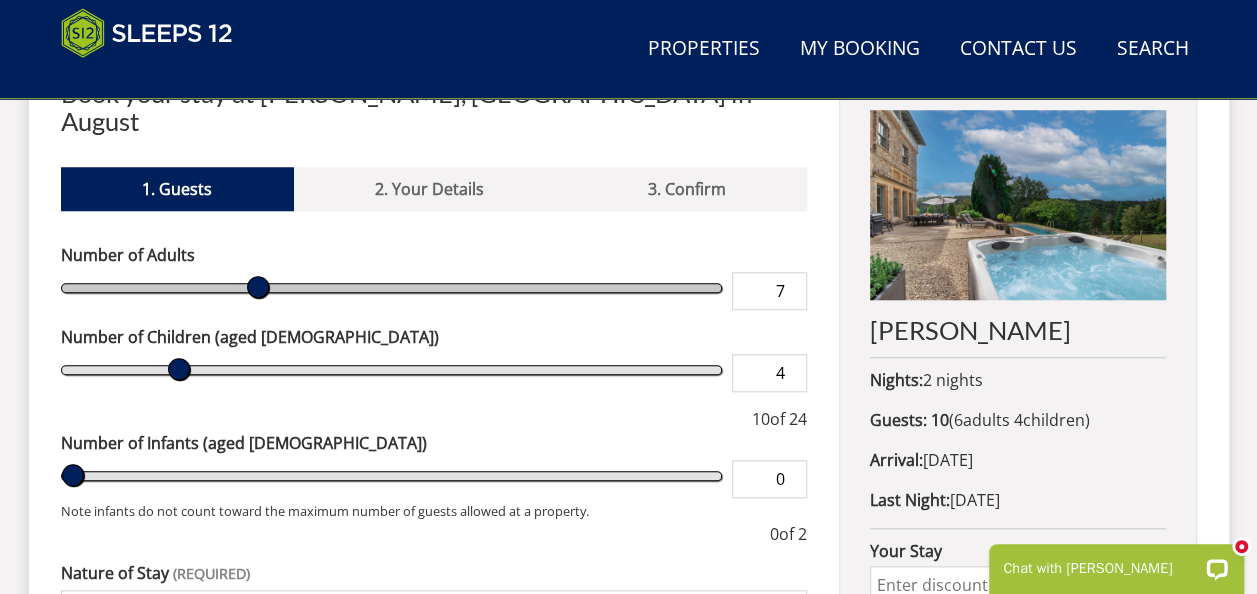 type on "8" 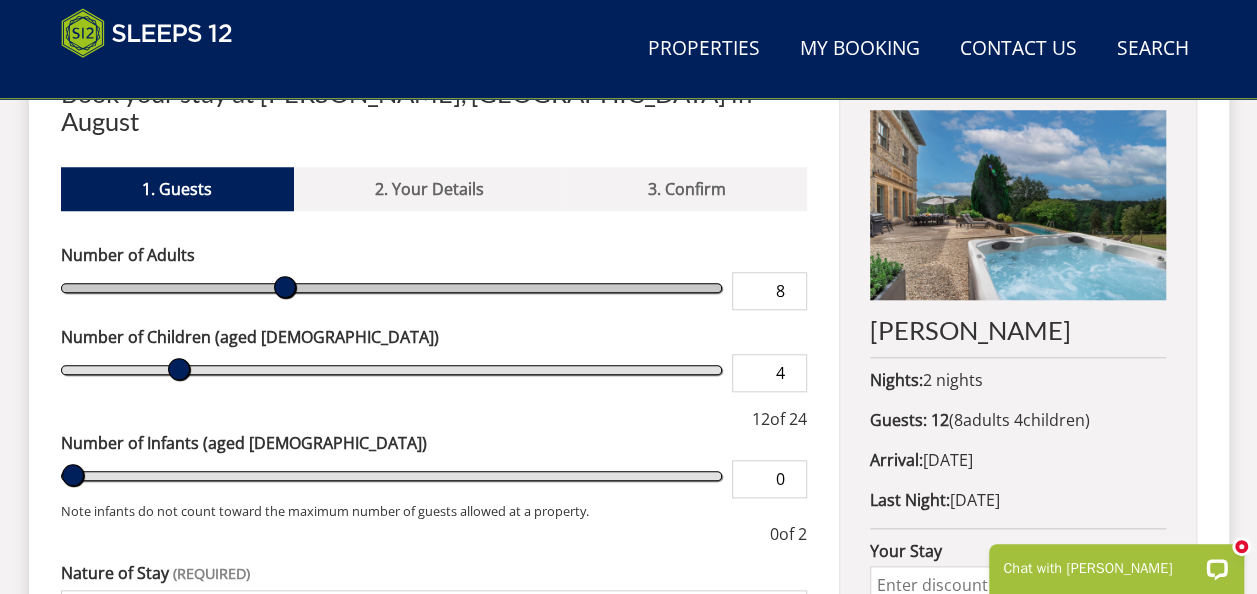 type on "9" 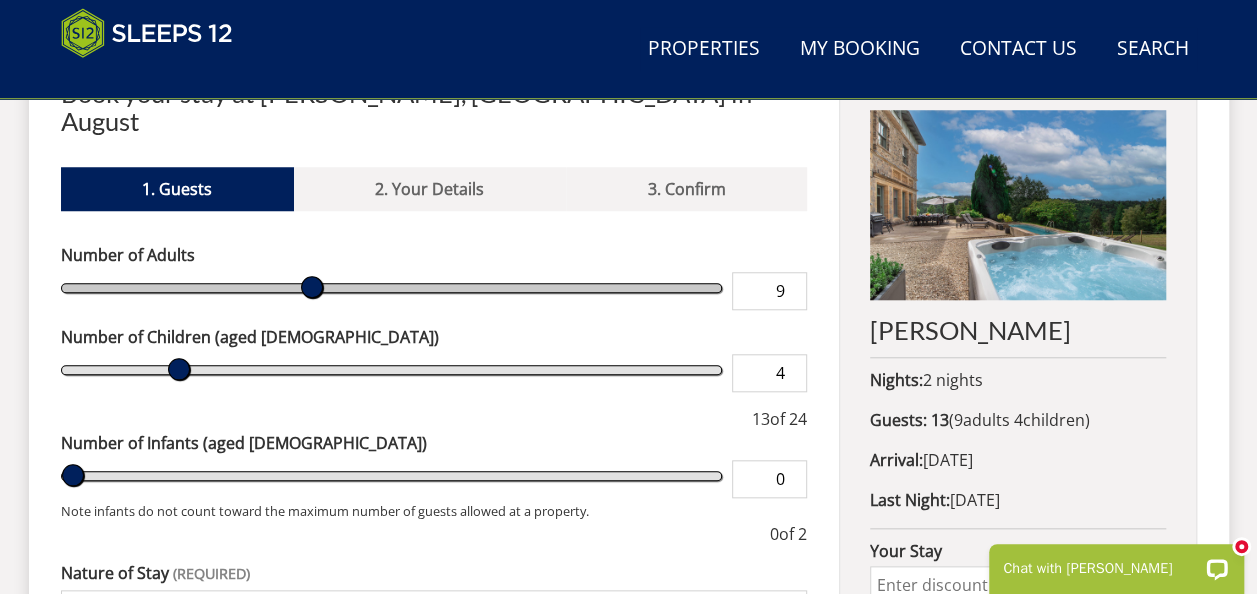 type on "10" 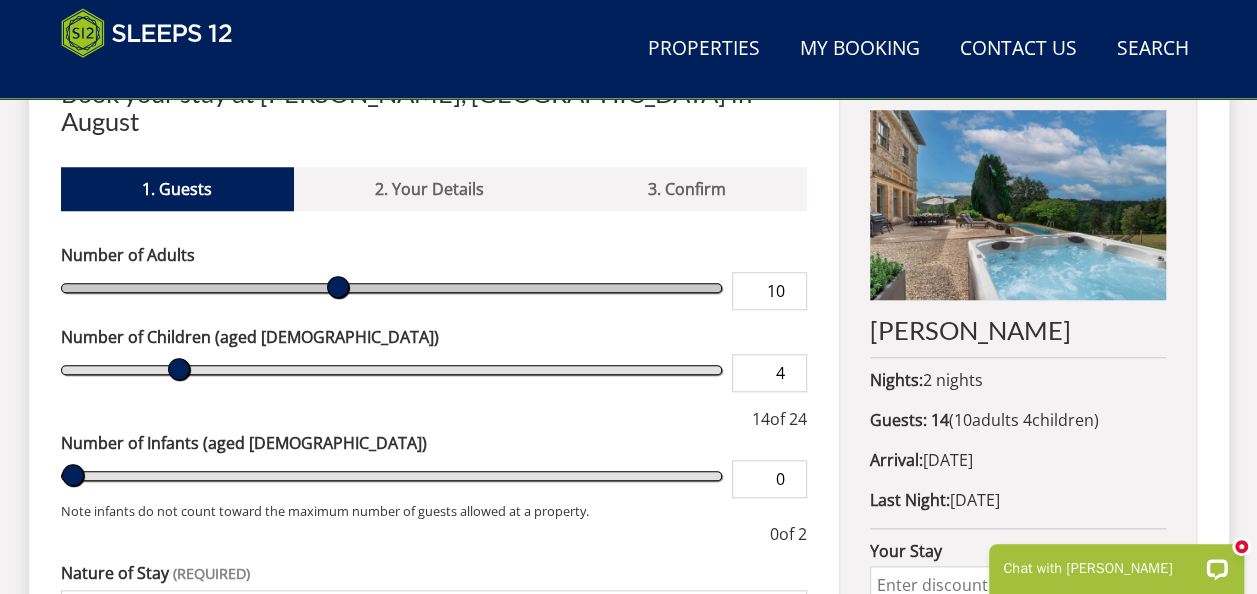 drag, startPoint x: 97, startPoint y: 254, endPoint x: 332, endPoint y: 252, distance: 235.00851 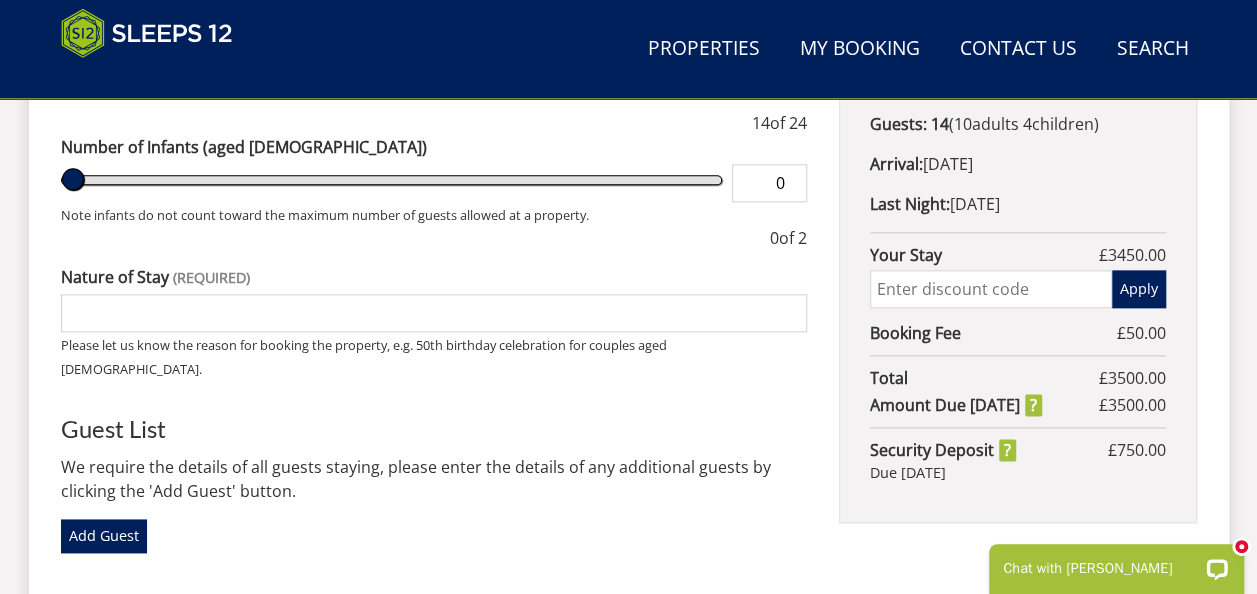 scroll, scrollTop: 1113, scrollLeft: 0, axis: vertical 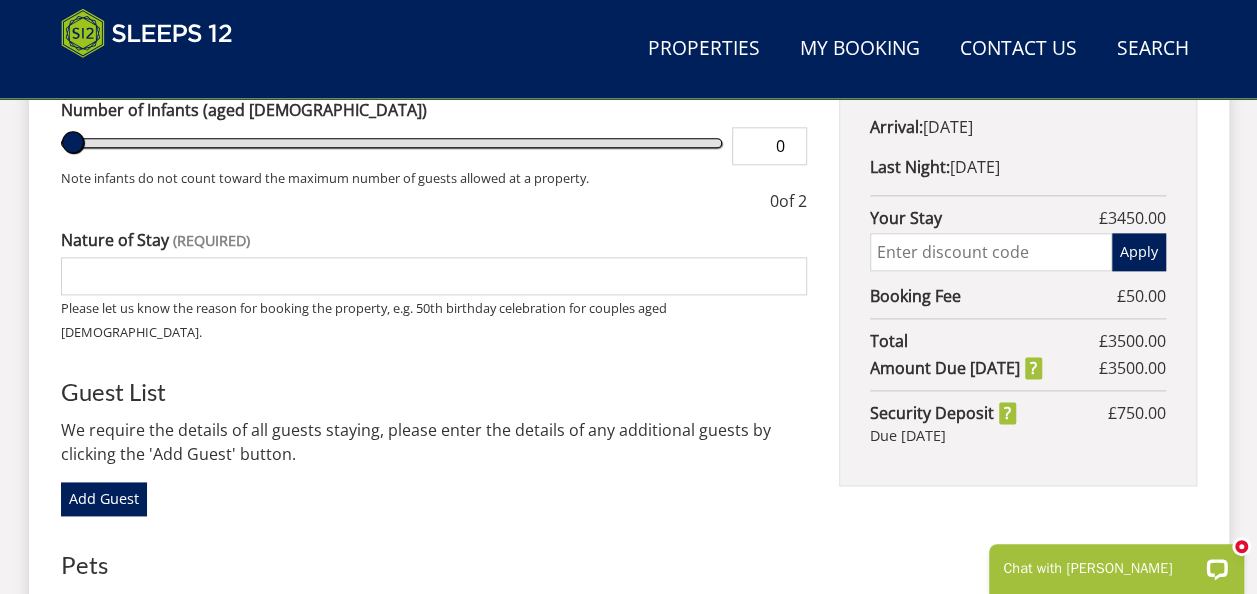click on "Nature of Stay
Please let us know the reason for booking the
property, e.g. 50th birthday celebration for couples
aged 45 - 60." at bounding box center [434, 285] 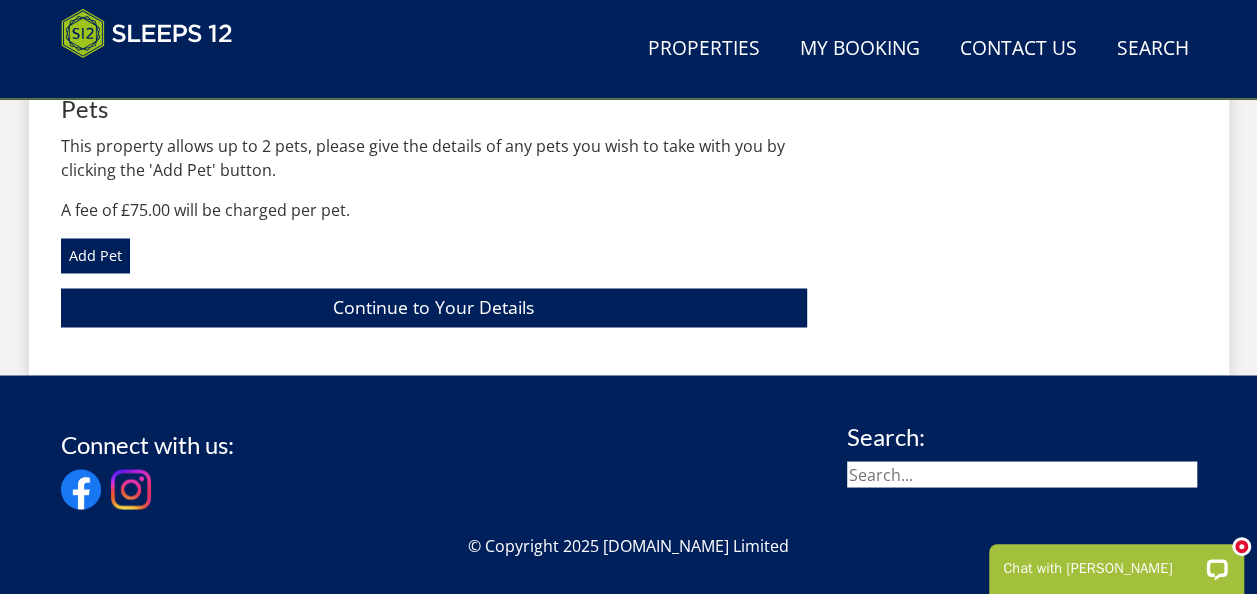 scroll, scrollTop: 1580, scrollLeft: 0, axis: vertical 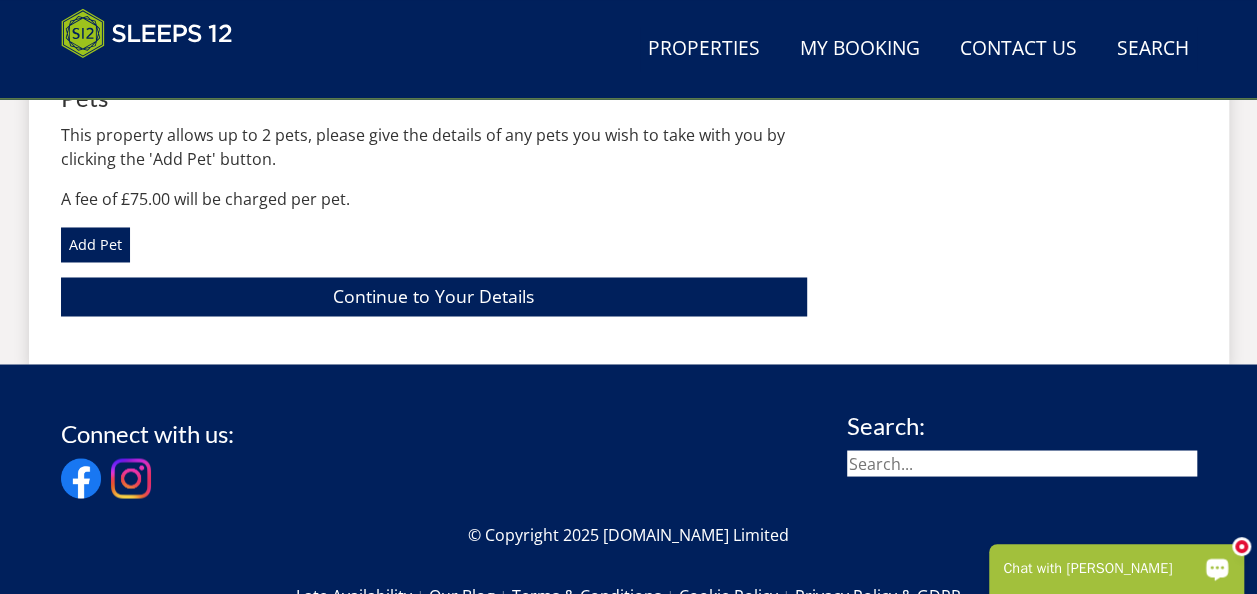 type on "family holiday with grandparents" 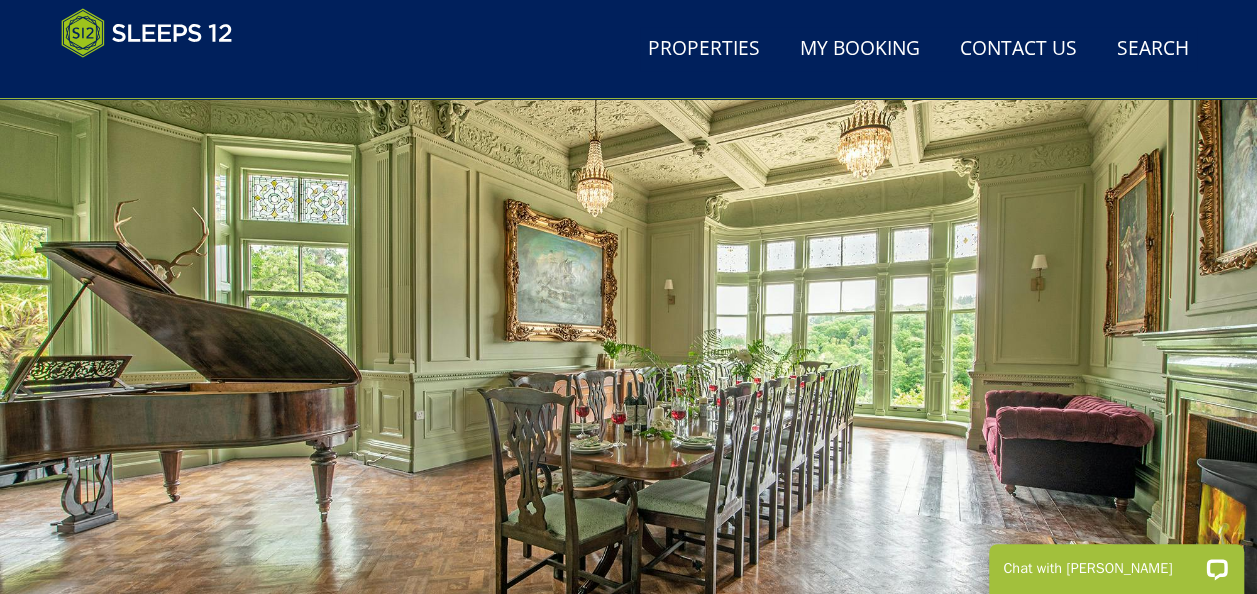 scroll, scrollTop: 118, scrollLeft: 0, axis: vertical 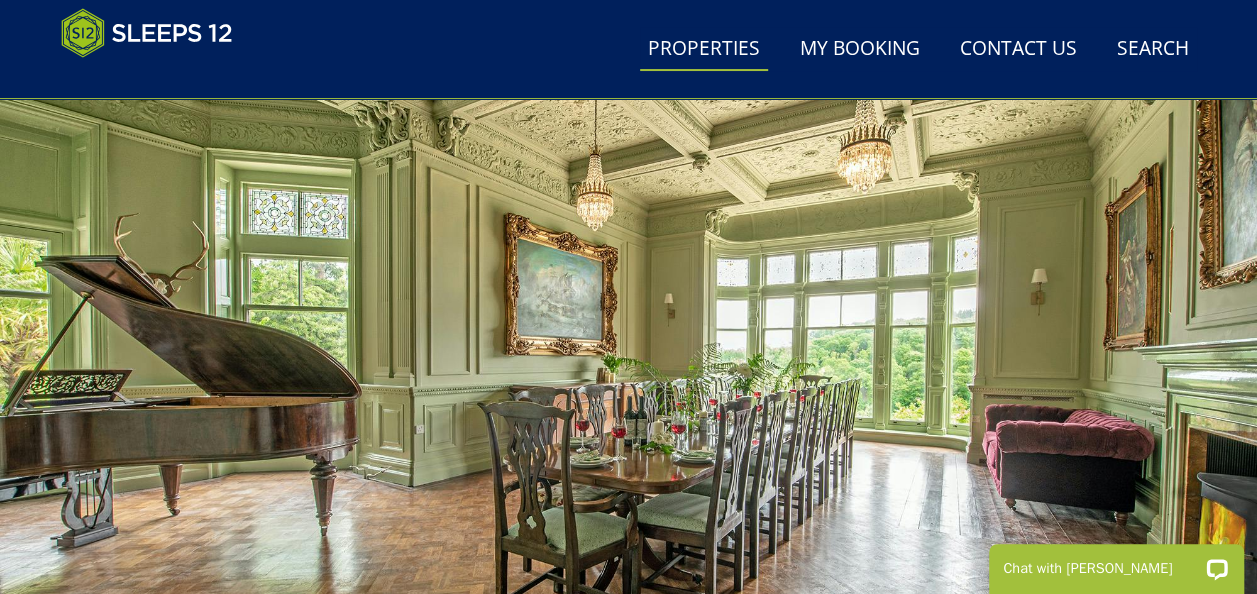 click on "Properties" at bounding box center [704, 49] 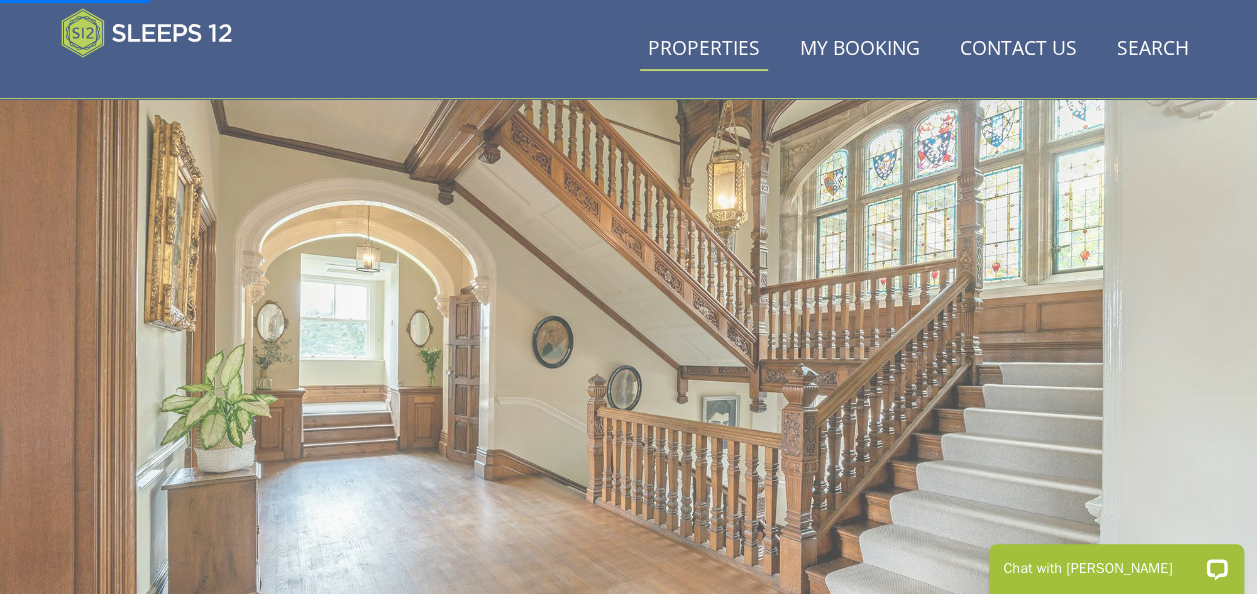 click on "Properties" at bounding box center (704, 49) 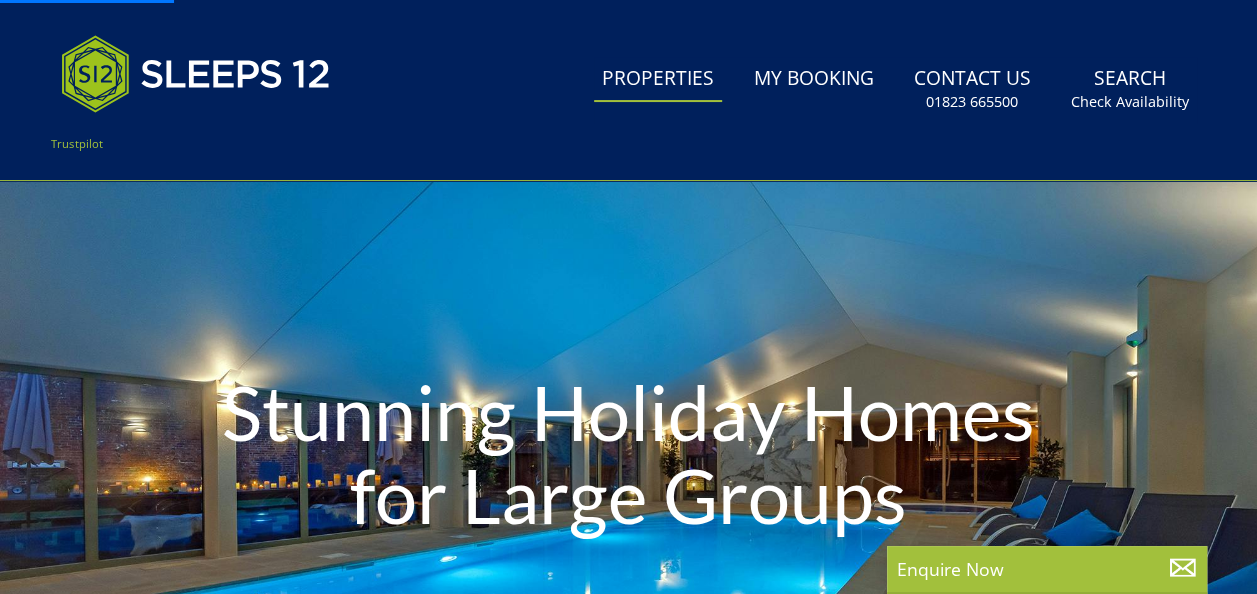scroll, scrollTop: 0, scrollLeft: 0, axis: both 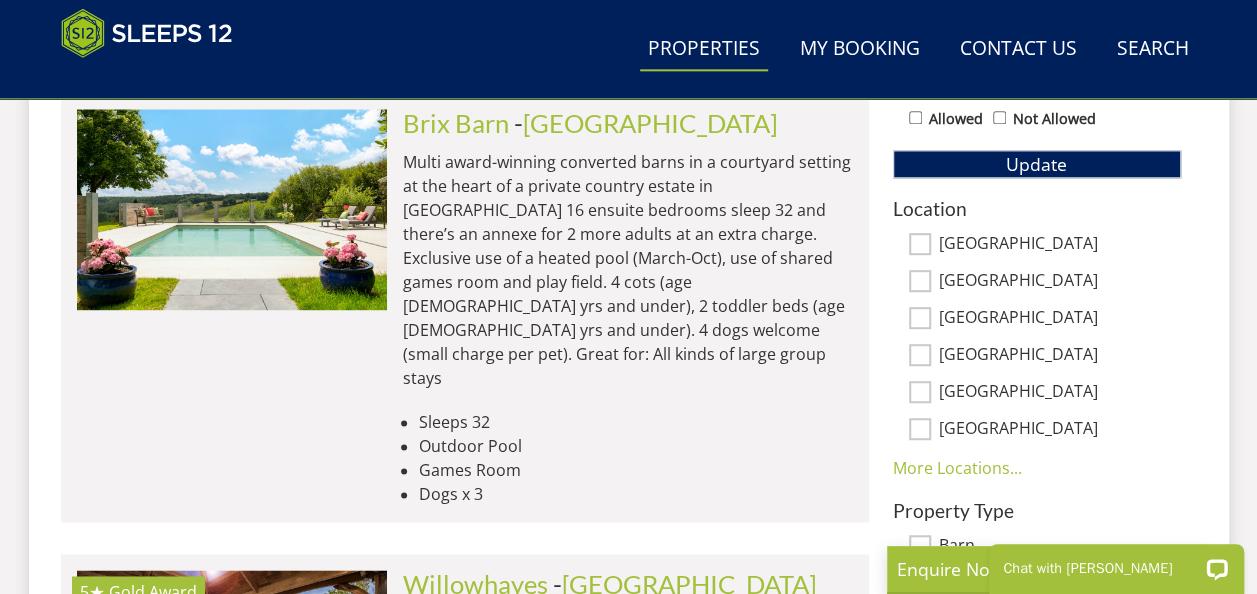 click on "-  Devon" at bounding box center (646, 123) 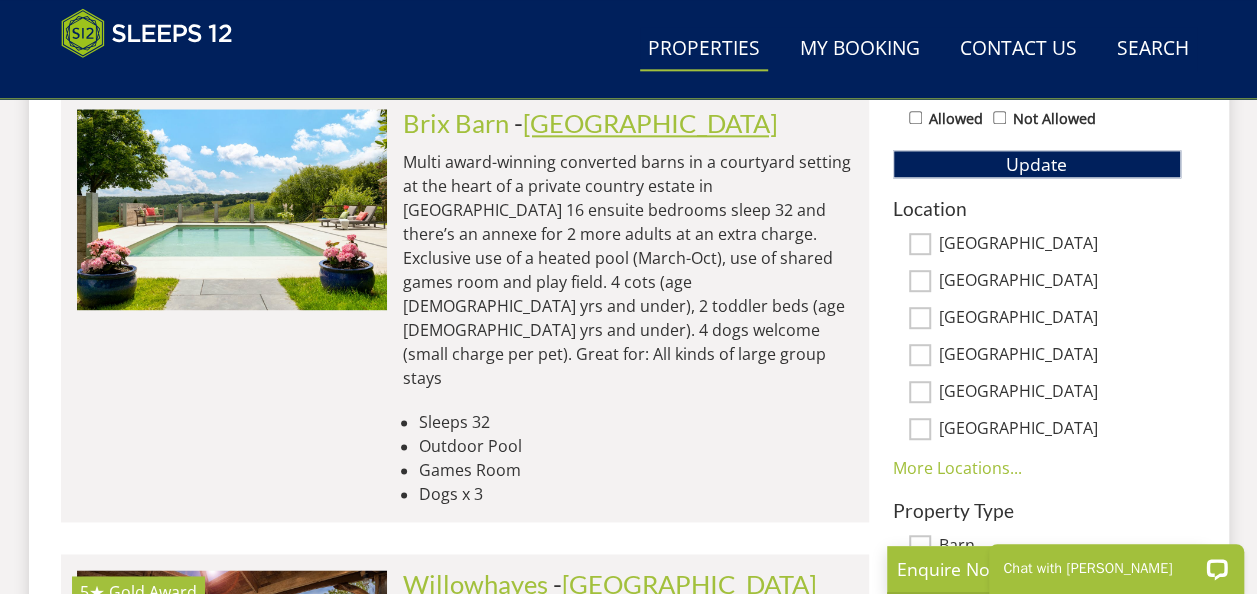 click on "[GEOGRAPHIC_DATA]" at bounding box center [650, 123] 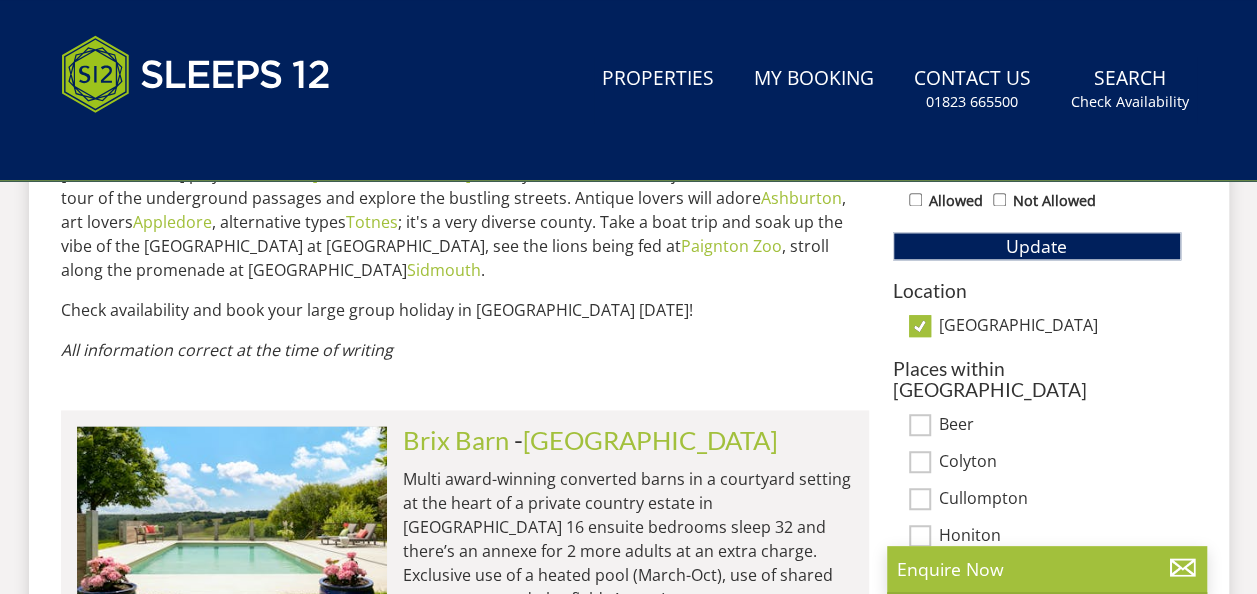 scroll, scrollTop: 0, scrollLeft: 0, axis: both 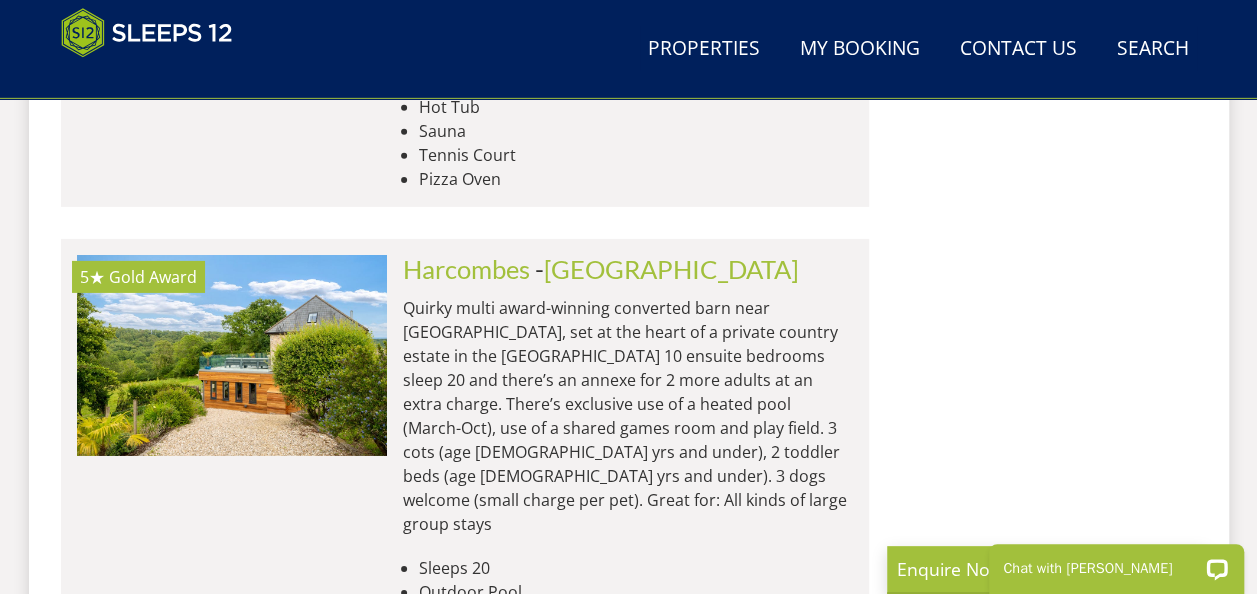 click on "Quirky multi award-winning converted barn near [GEOGRAPHIC_DATA], set at the heart of a private country estate in the [GEOGRAPHIC_DATA] 10 ensuite bedrooms sleep 20 and there’s an annexe for 2 more adults at an extra charge. There’s exclusive use of a heated pool (March-Oct), use of a shared games room and play field. 3 cots (age [DEMOGRAPHIC_DATA] yrs and under), 2 toddler beds (age [DEMOGRAPHIC_DATA] yrs and under). 3 dogs welcome (small charge per pet).
Great for: All kinds of large group stays" at bounding box center [628, 416] 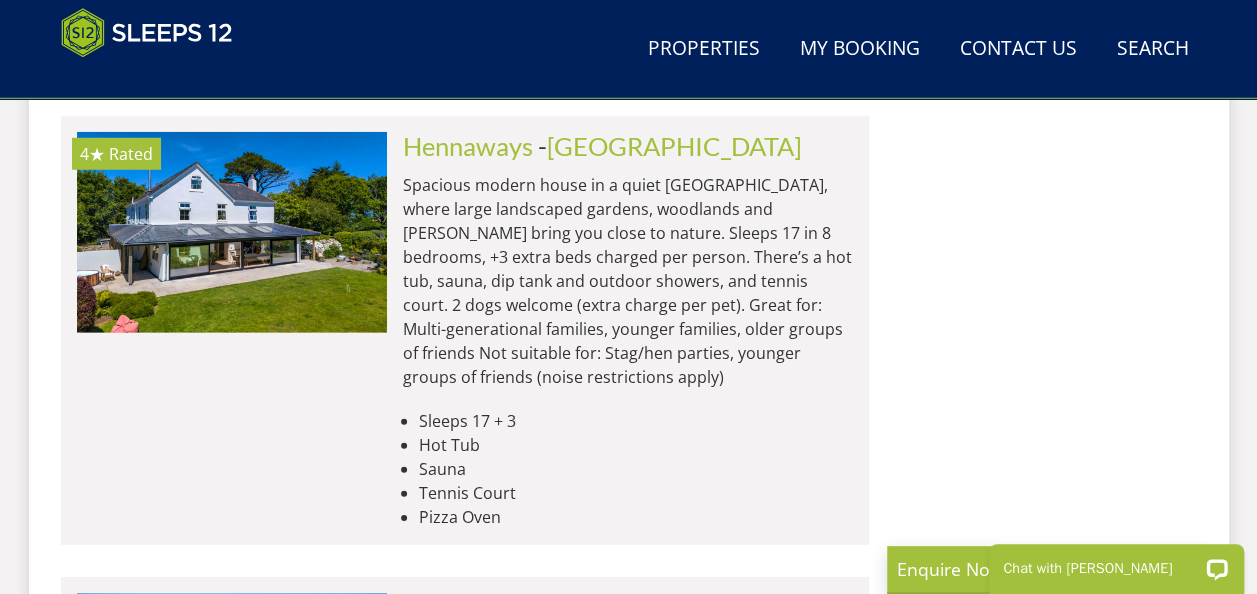 scroll, scrollTop: 2865, scrollLeft: 0, axis: vertical 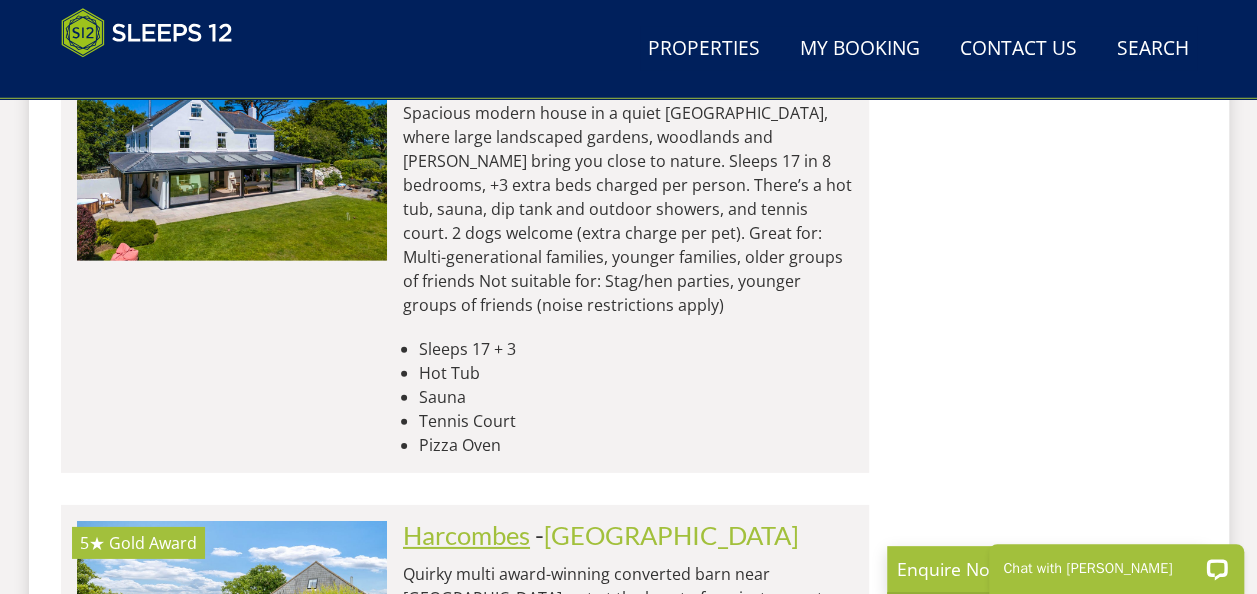 click on "Harcombes" at bounding box center [466, 535] 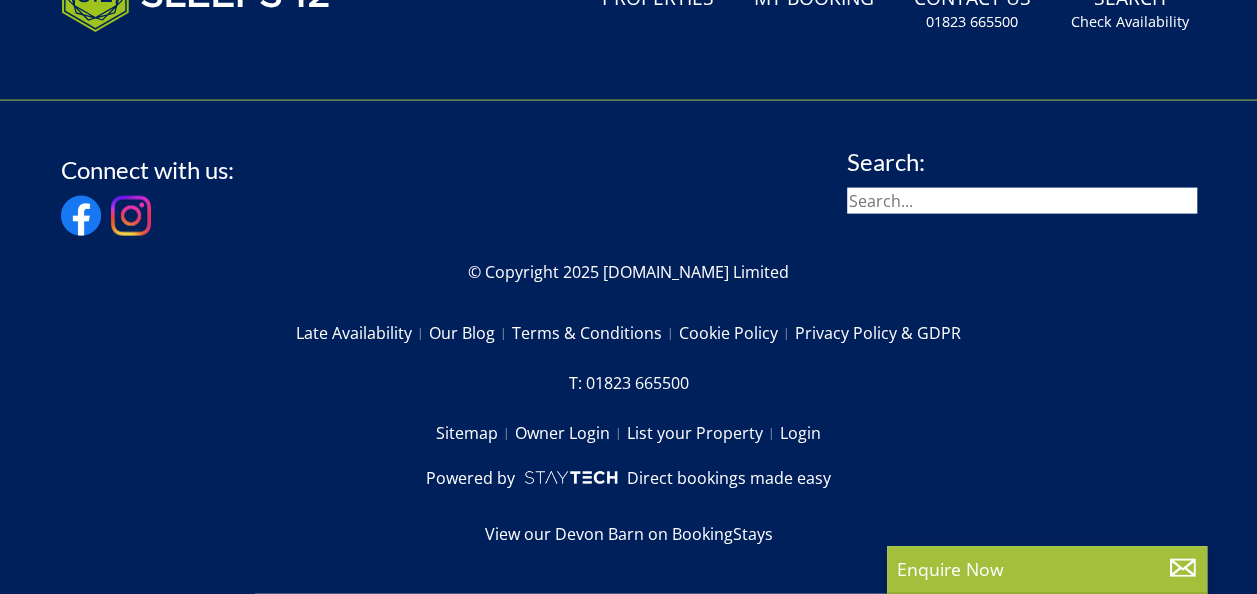 scroll, scrollTop: 0, scrollLeft: 0, axis: both 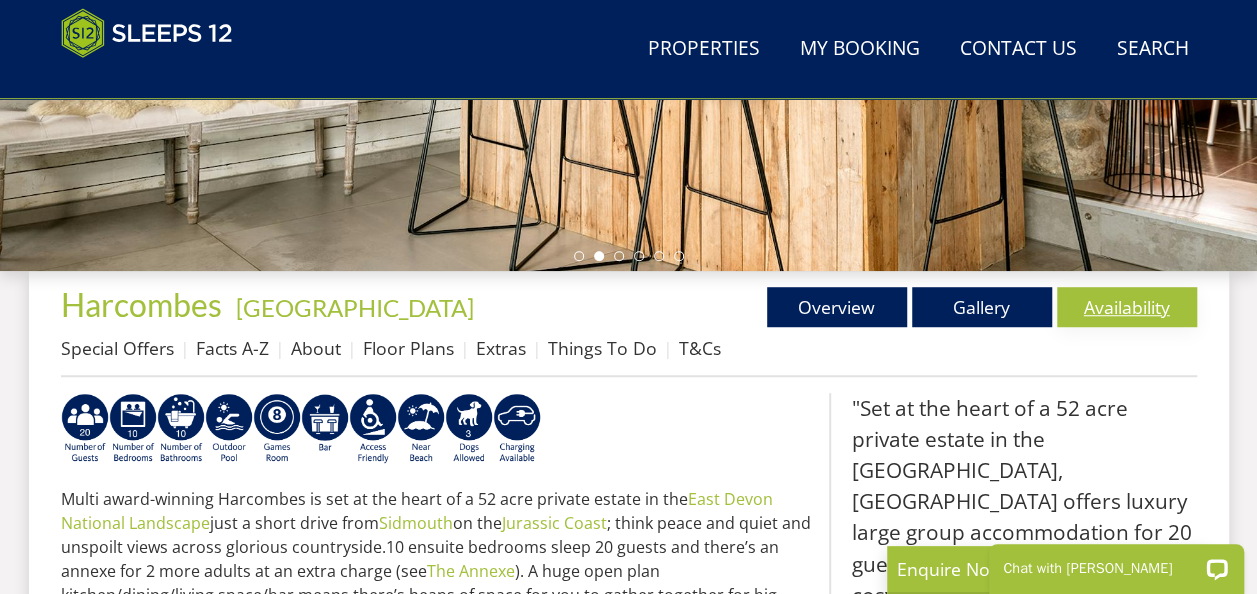 click on "Availability" at bounding box center (1127, 307) 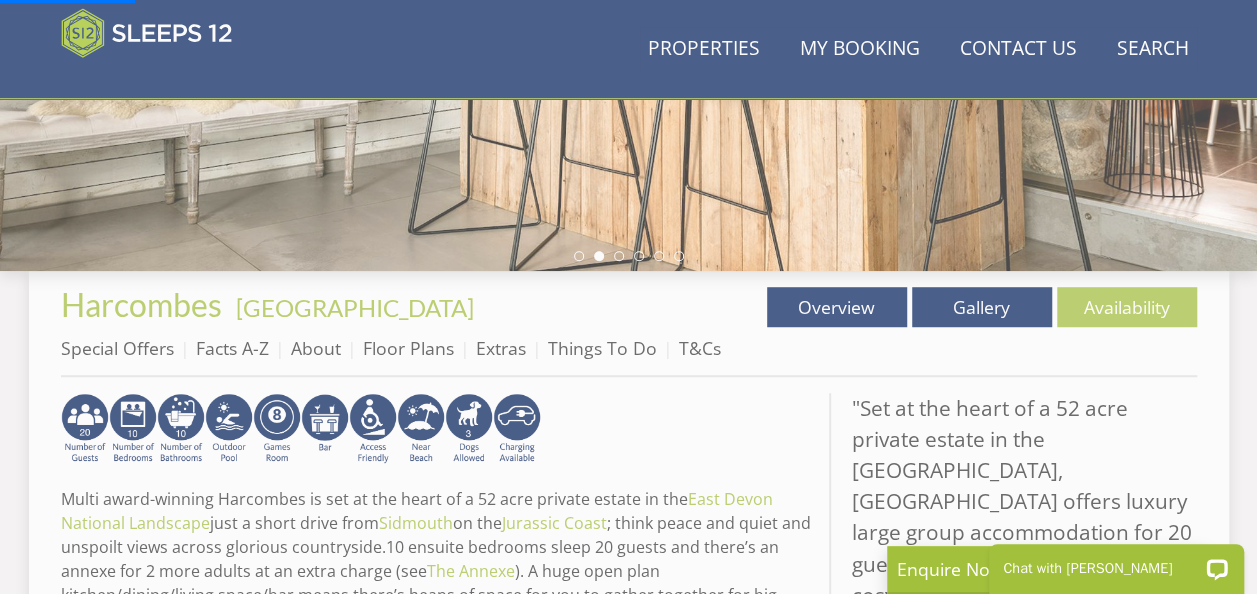 scroll, scrollTop: 0, scrollLeft: 0, axis: both 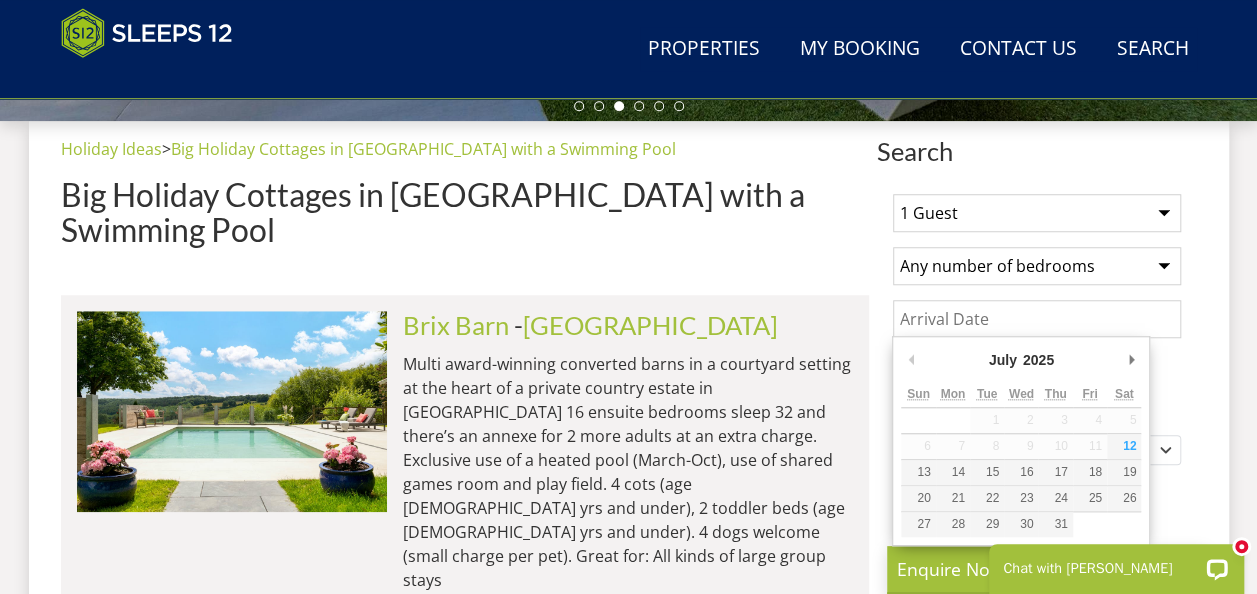 click on "Date" at bounding box center (1037, 319) 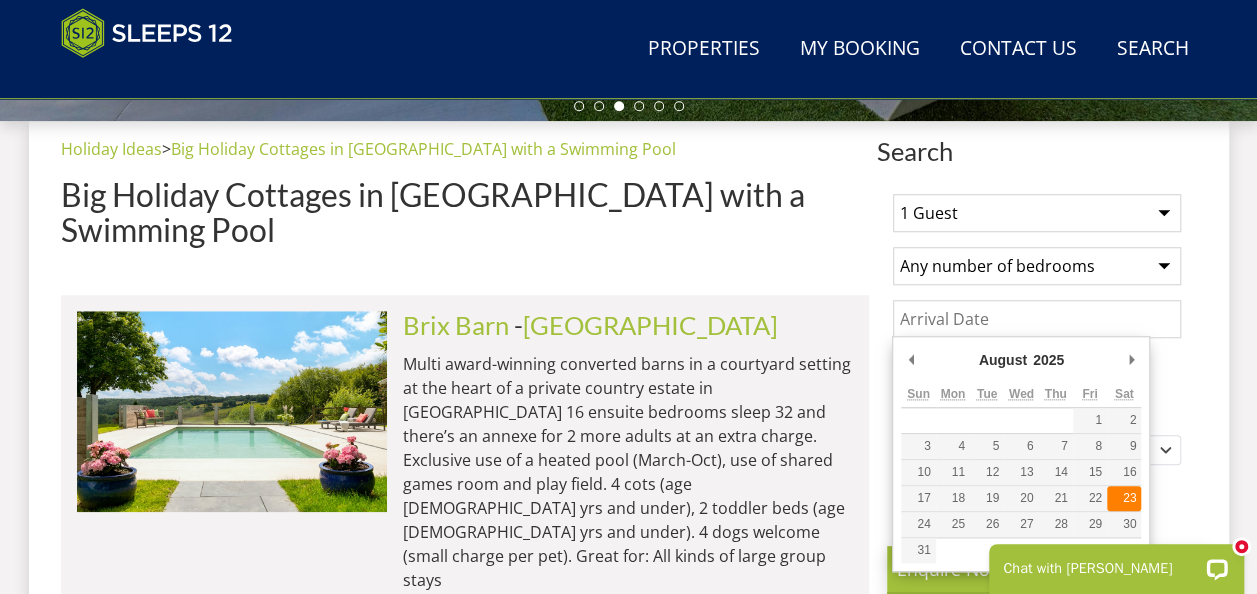 type on "[DATE]" 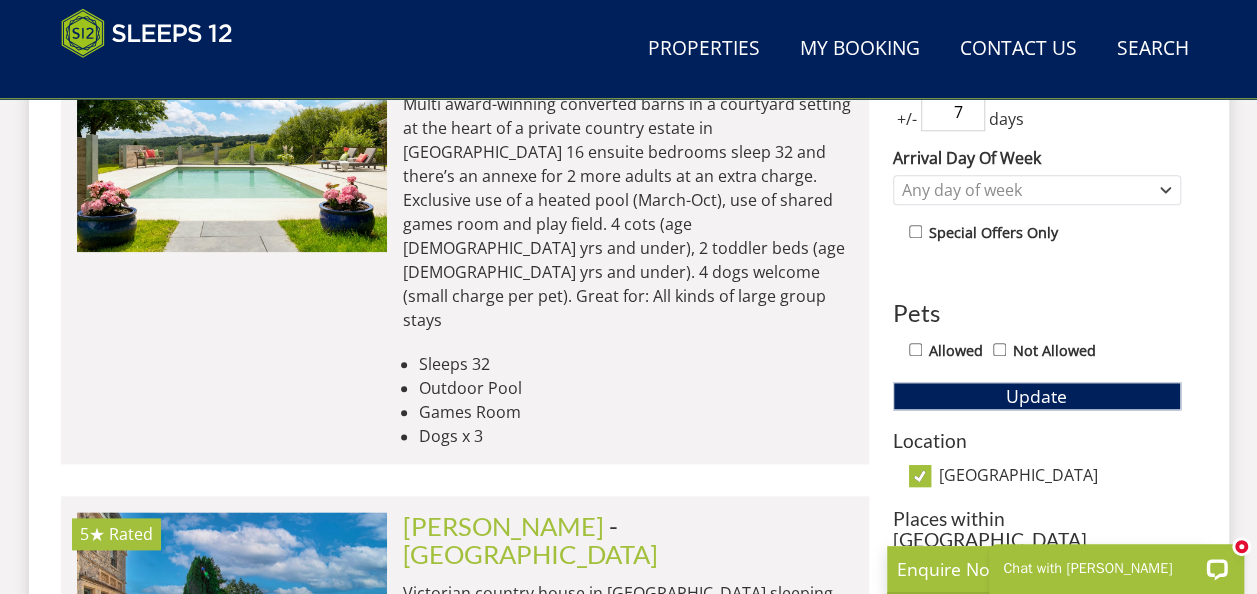 scroll, scrollTop: 1013, scrollLeft: 0, axis: vertical 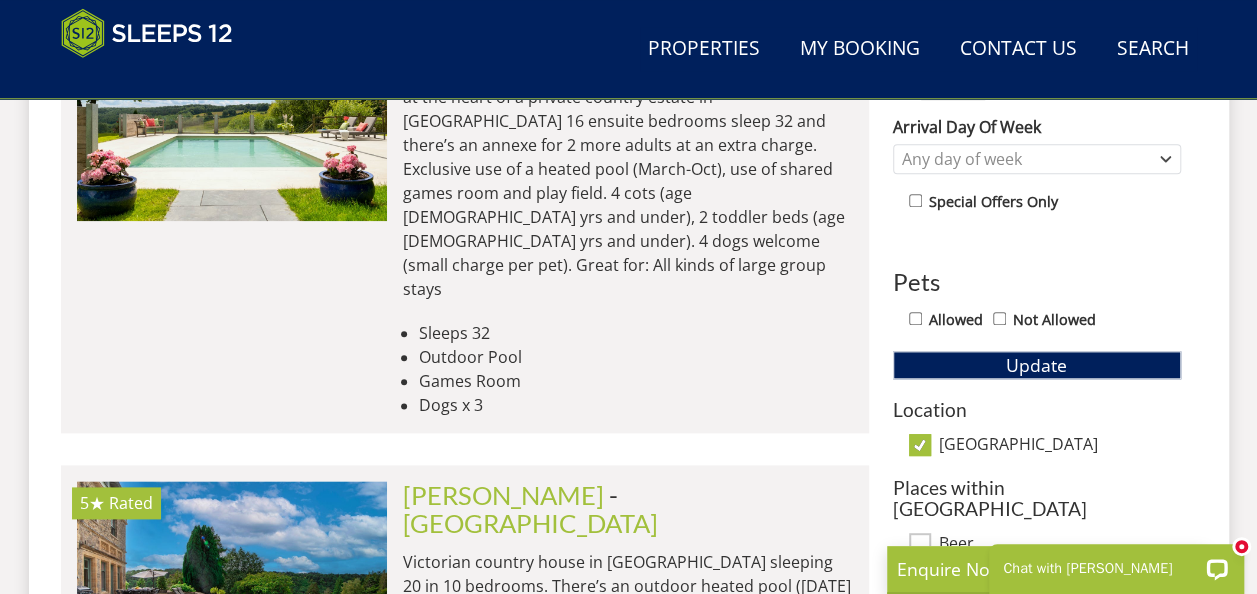 click on "Allowed
Not Allowed" at bounding box center (1045, 321) 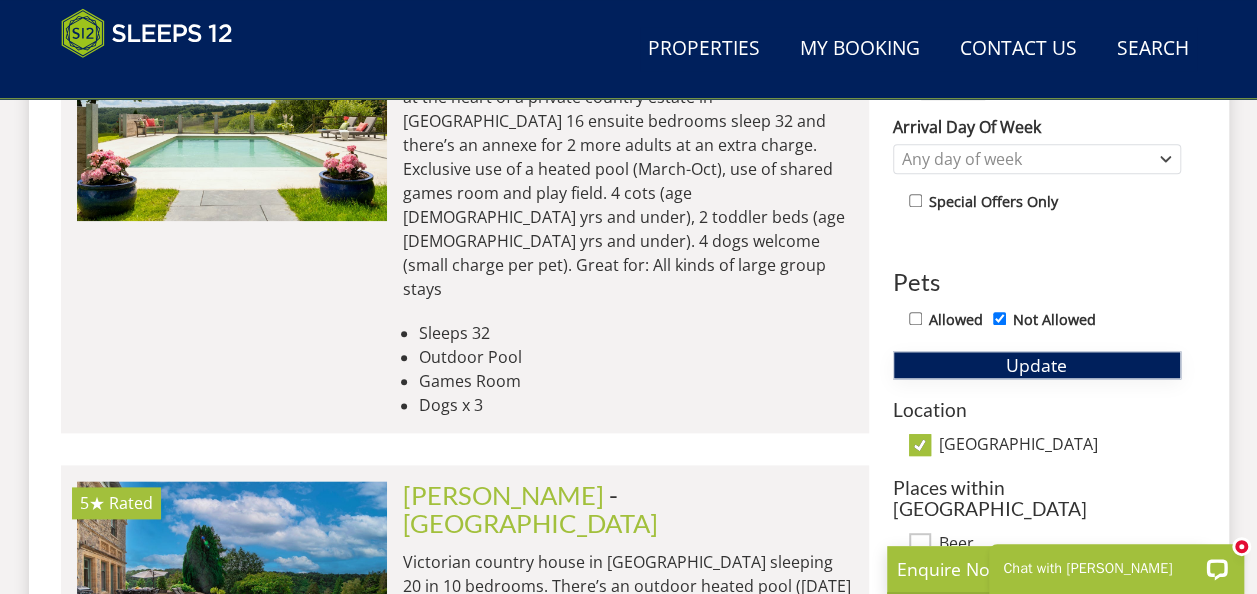 click on "Update" at bounding box center (1036, 365) 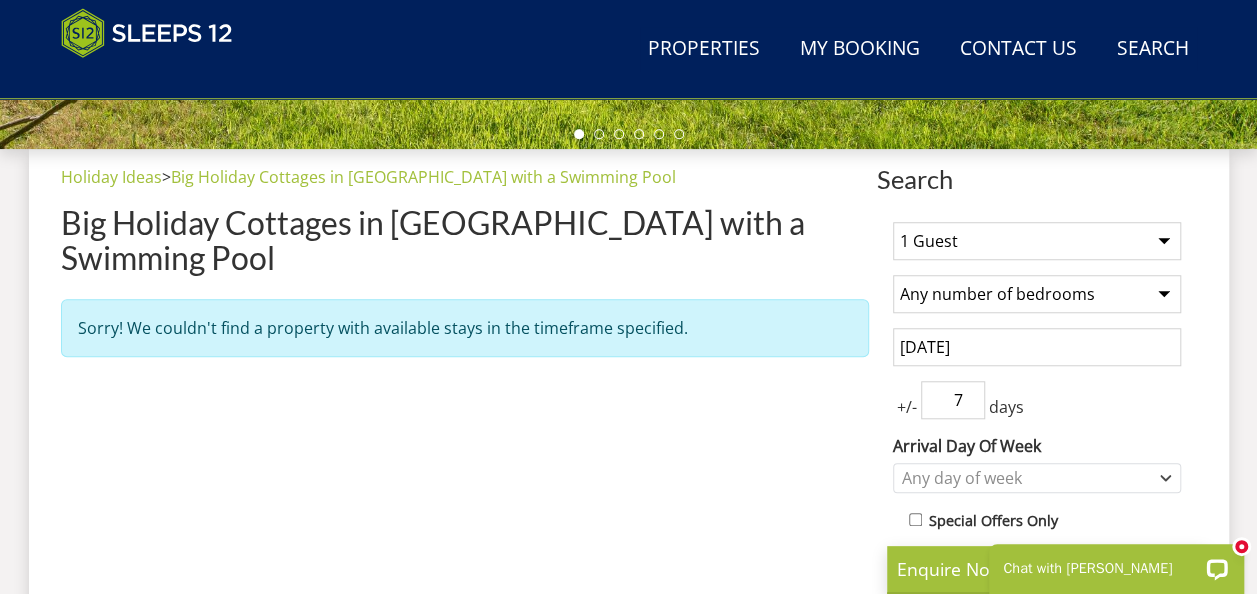 scroll, scrollTop: 706, scrollLeft: 0, axis: vertical 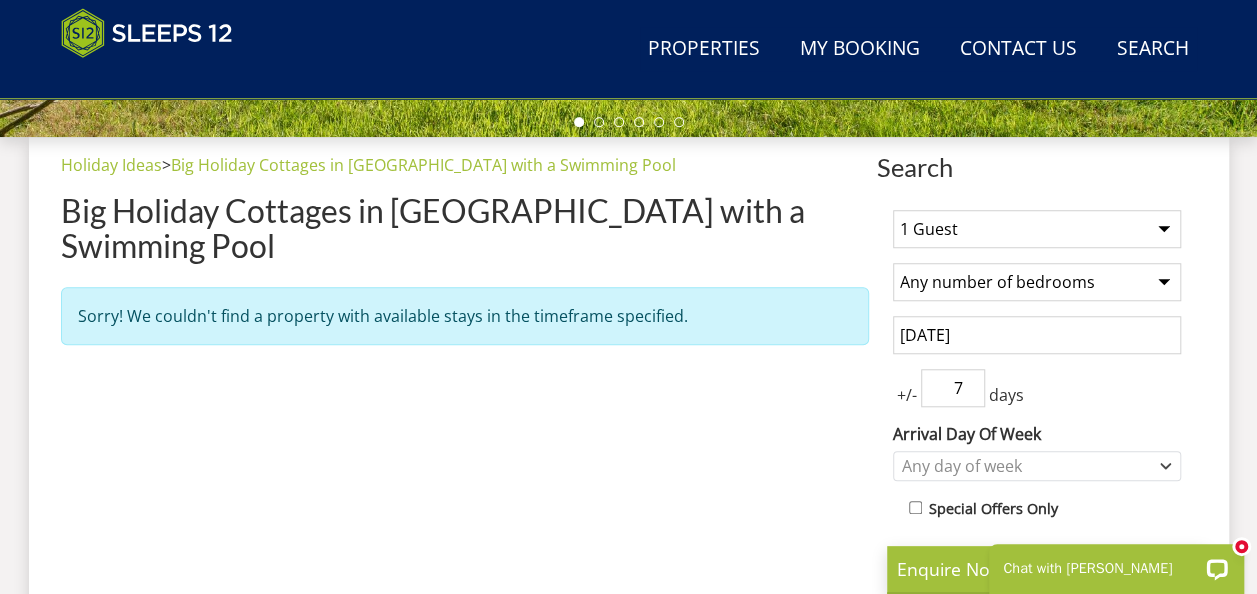click on "1 Guest
2 Guests
3 Guests
4 Guests
5 Guests
6 Guests
7 Guests
8 Guests
9 Guests
10 Guests
11 Guests
12 Guests
13 Guests
14 Guests
15 Guests
16 Guests
17 Guests
18 Guests
19 Guests
20 Guests
21 Guests
22 Guests
23 Guests
24 Guests
25 Guests
26 Guests
27 Guests
28 Guests
29 Guests
30 Guests
31 Guests
32 Guests" at bounding box center [1037, 229] 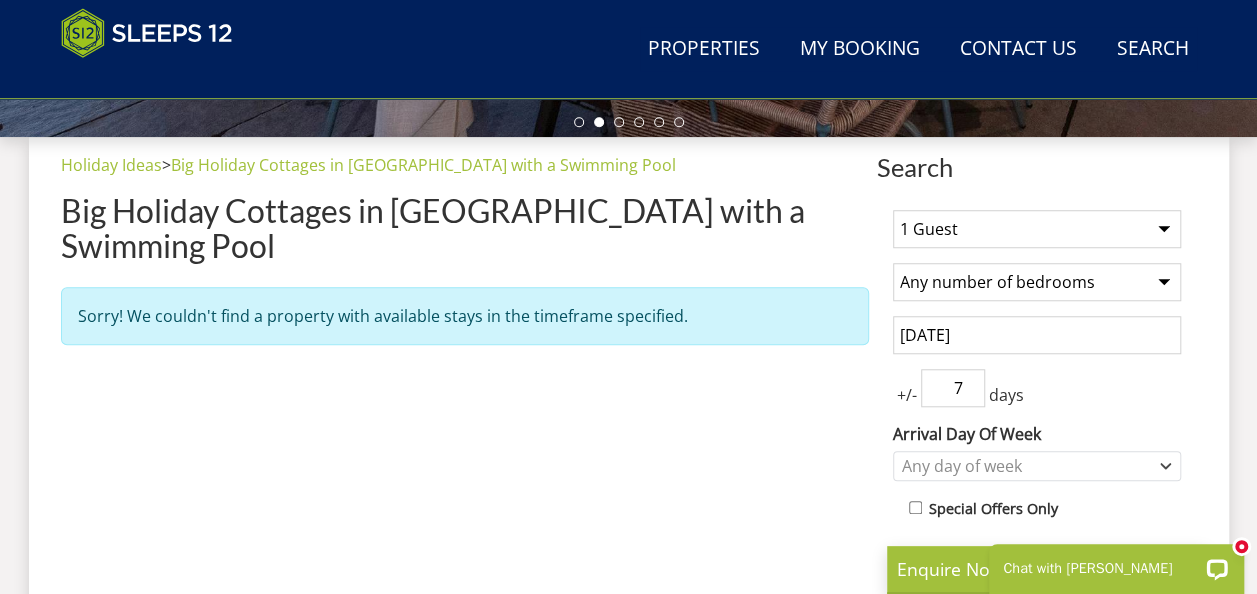 select on "14" 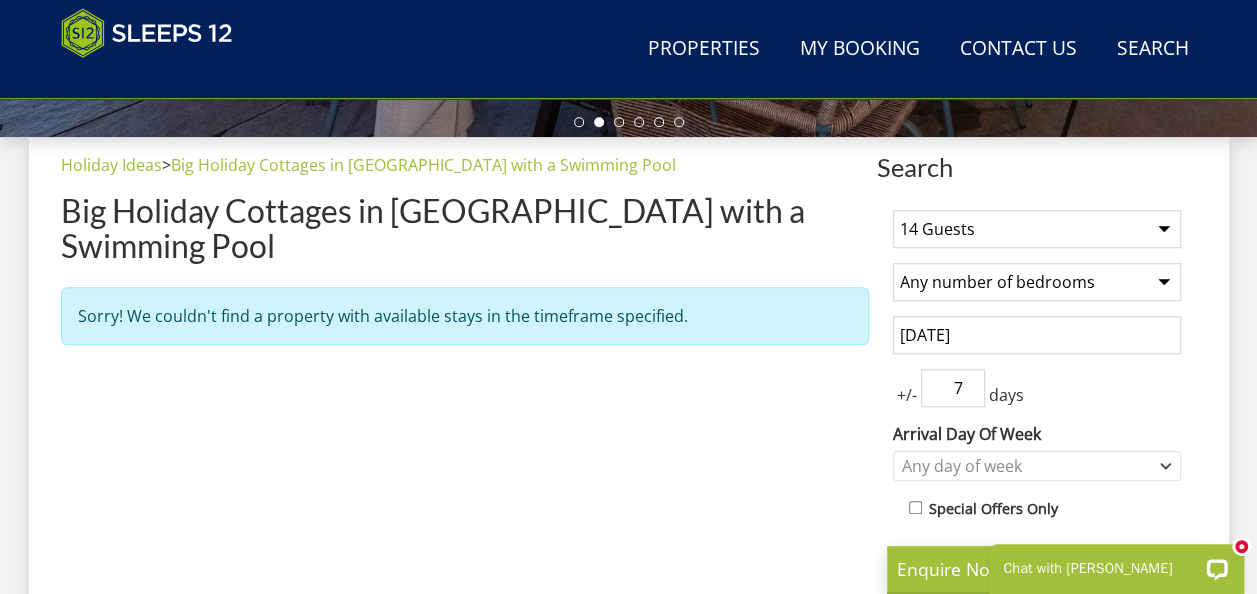 click on "1 Guest
2 Guests
3 Guests
4 Guests
5 Guests
6 Guests
7 Guests
8 Guests
9 Guests
10 Guests
11 Guests
12 Guests
13 Guests
14 Guests
15 Guests
16 Guests
17 Guests
18 Guests
19 Guests
20 Guests
21 Guests
22 Guests
23 Guests
24 Guests
25 Guests
26 Guests
27 Guests
28 Guests
29 Guests
30 Guests
31 Guests
32 Guests" at bounding box center (1037, 229) 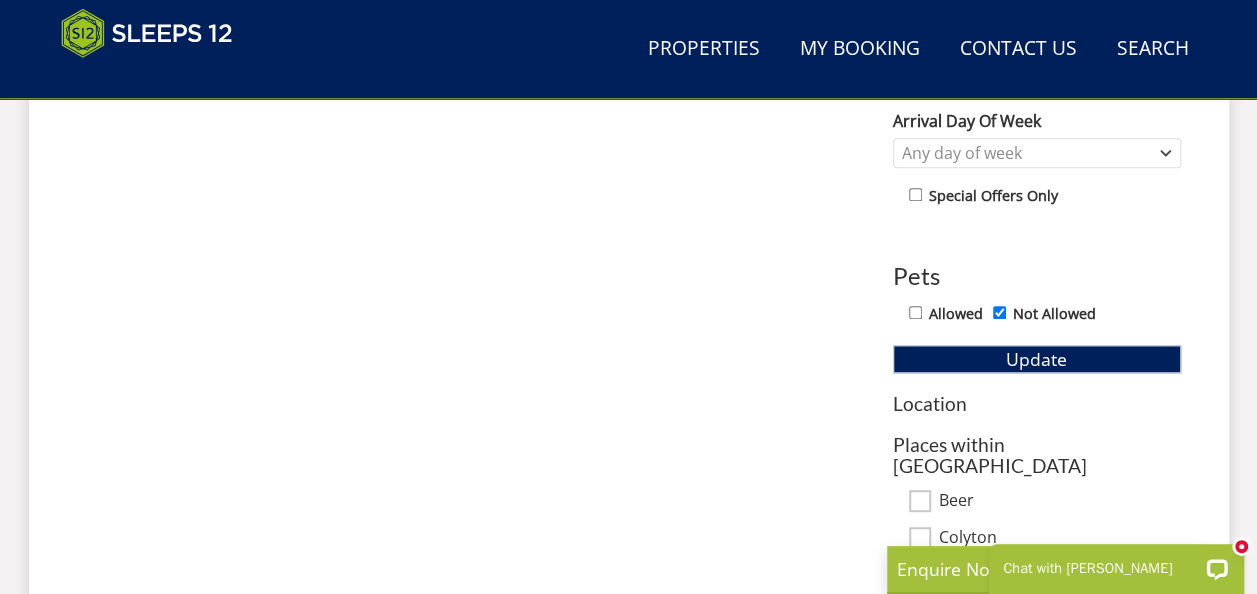 scroll, scrollTop: 1137, scrollLeft: 0, axis: vertical 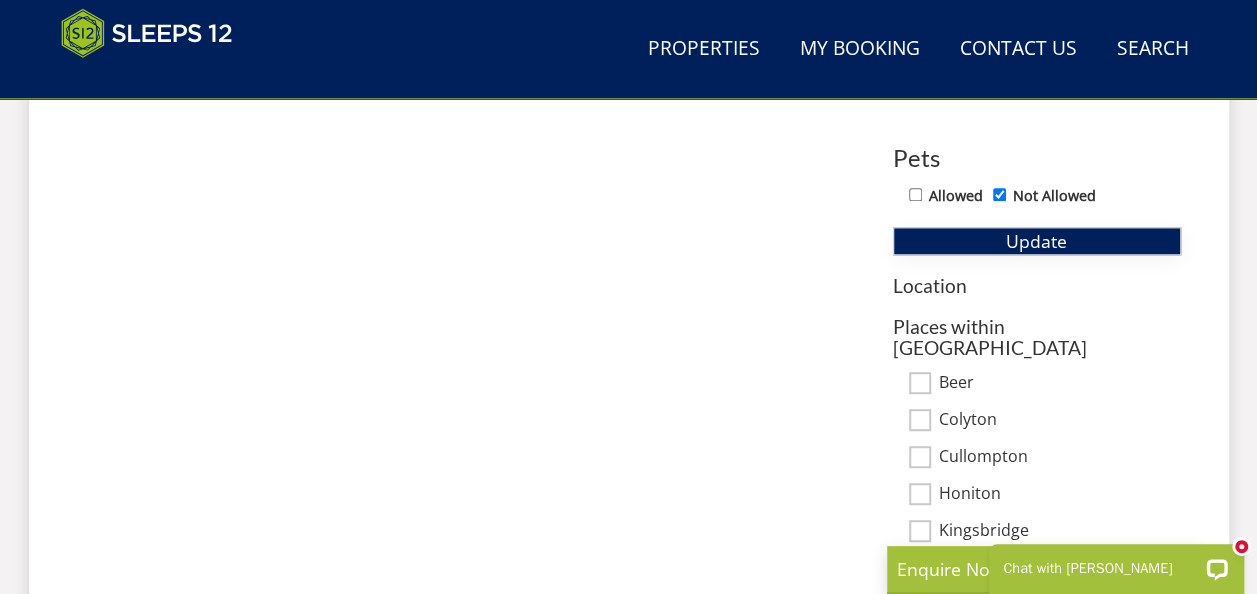 click on "Update" at bounding box center [1036, 241] 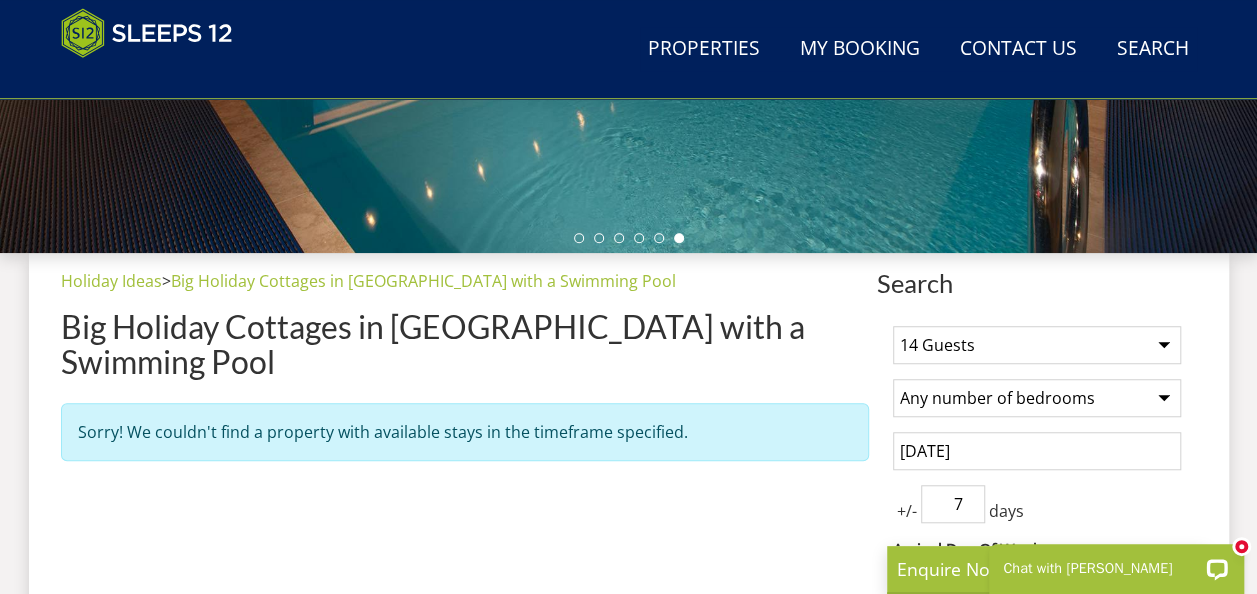 scroll, scrollTop: 528, scrollLeft: 0, axis: vertical 